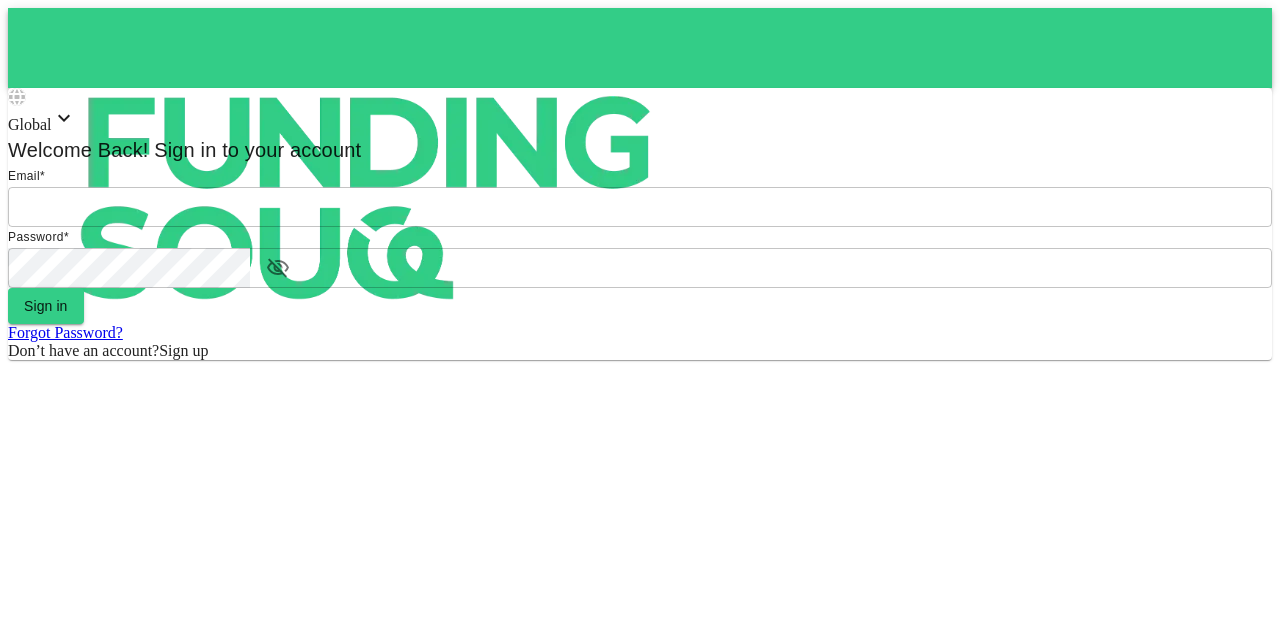 scroll, scrollTop: 0, scrollLeft: 0, axis: both 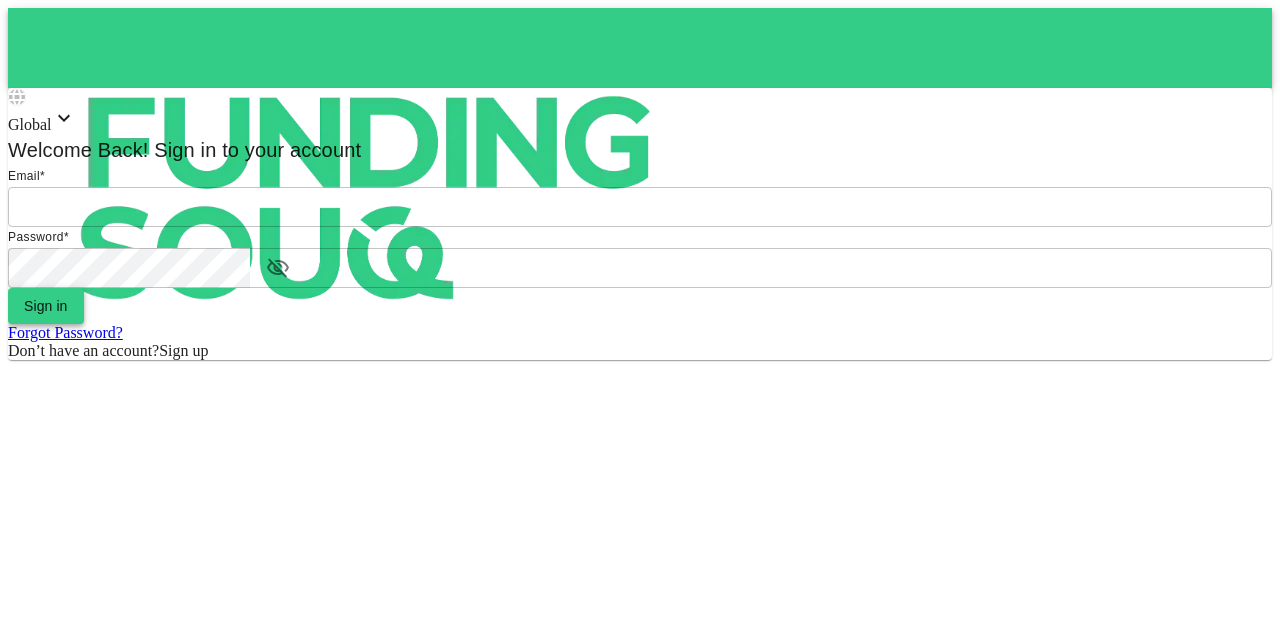type on "[EMAIL]" 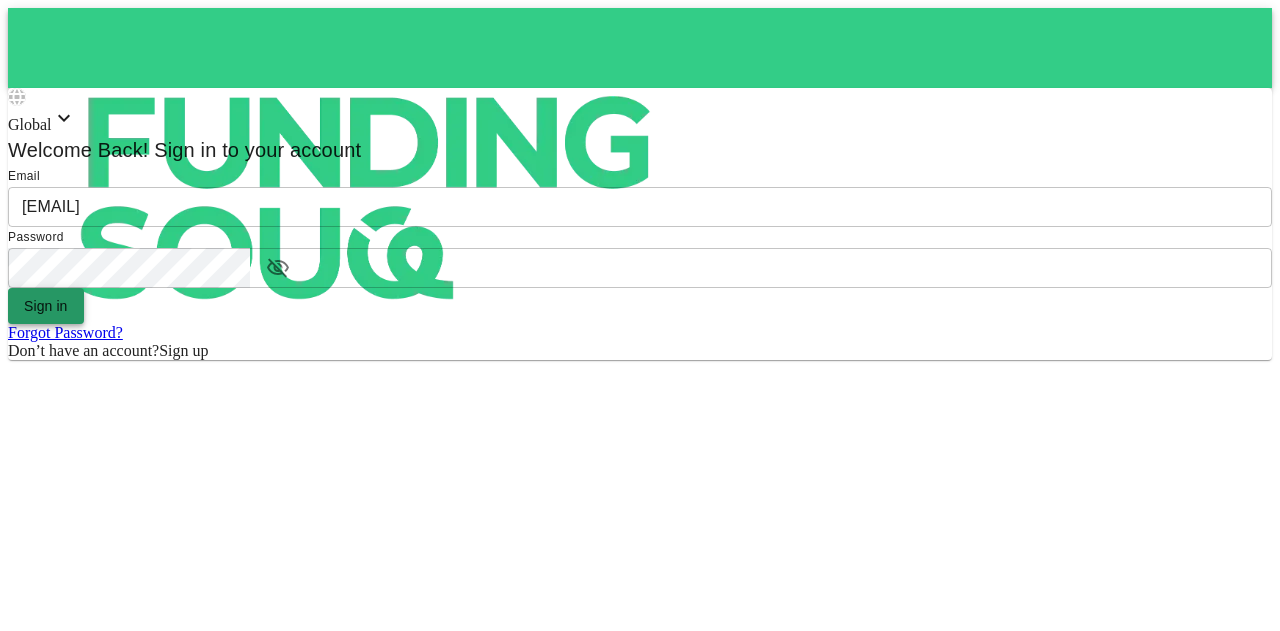 click on "Sign in" at bounding box center (46, 306) 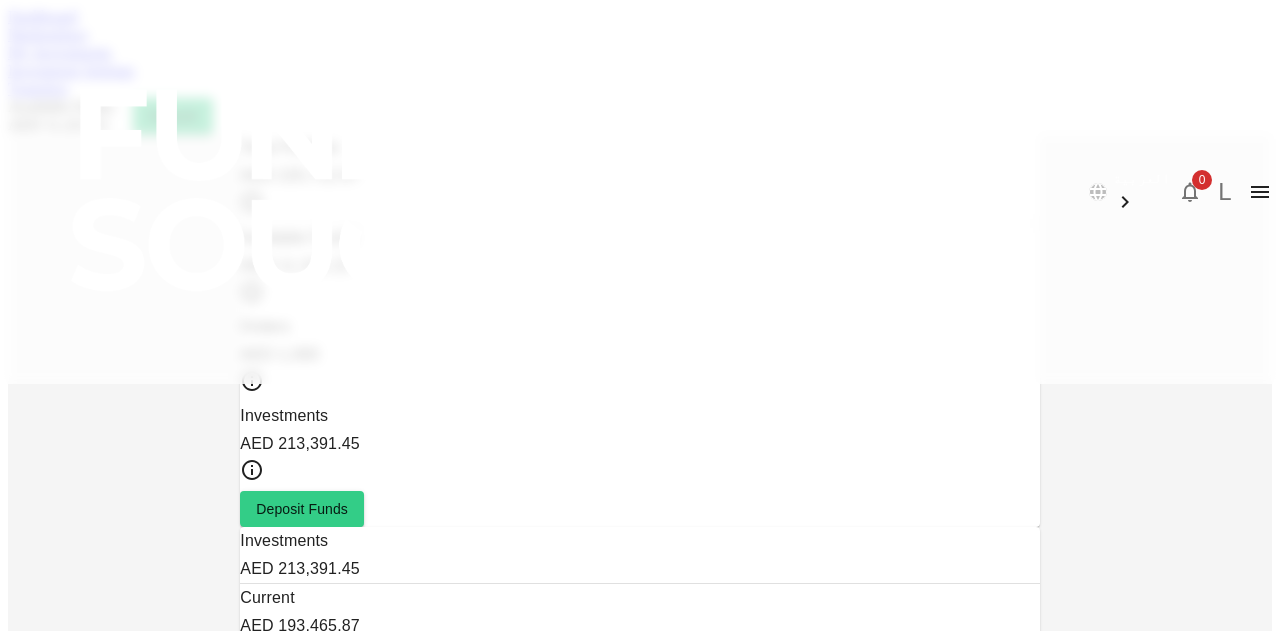 click on "My Investments" at bounding box center [60, 52] 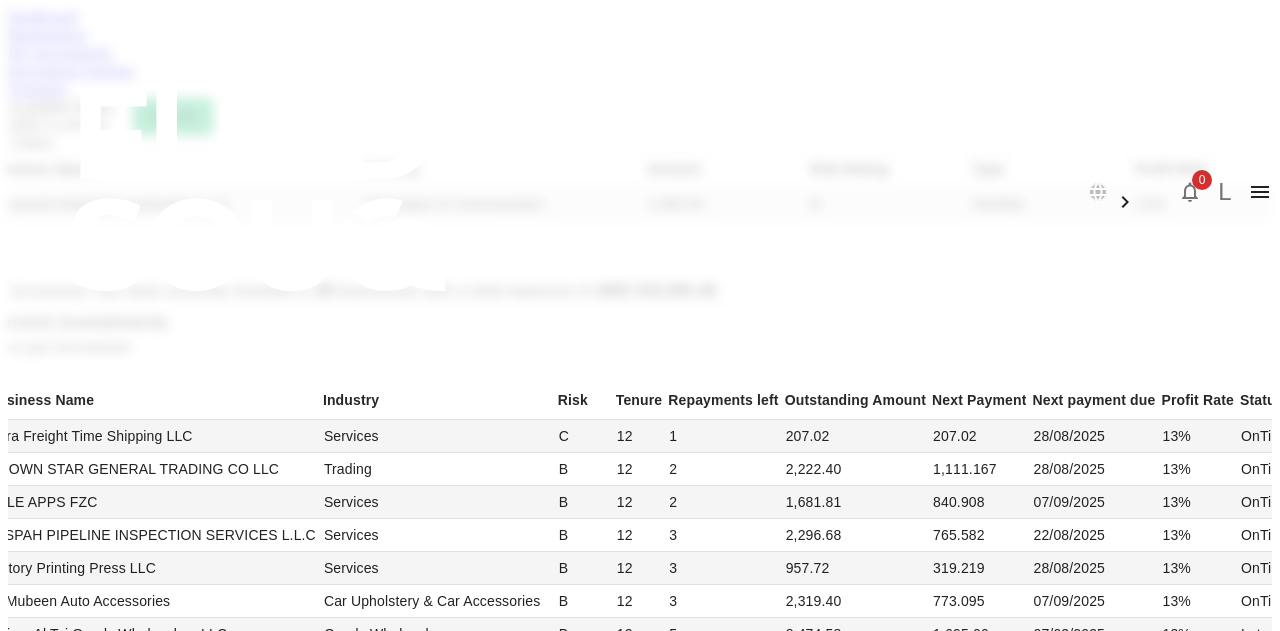 click on "Marketplace" at bounding box center (48, 34) 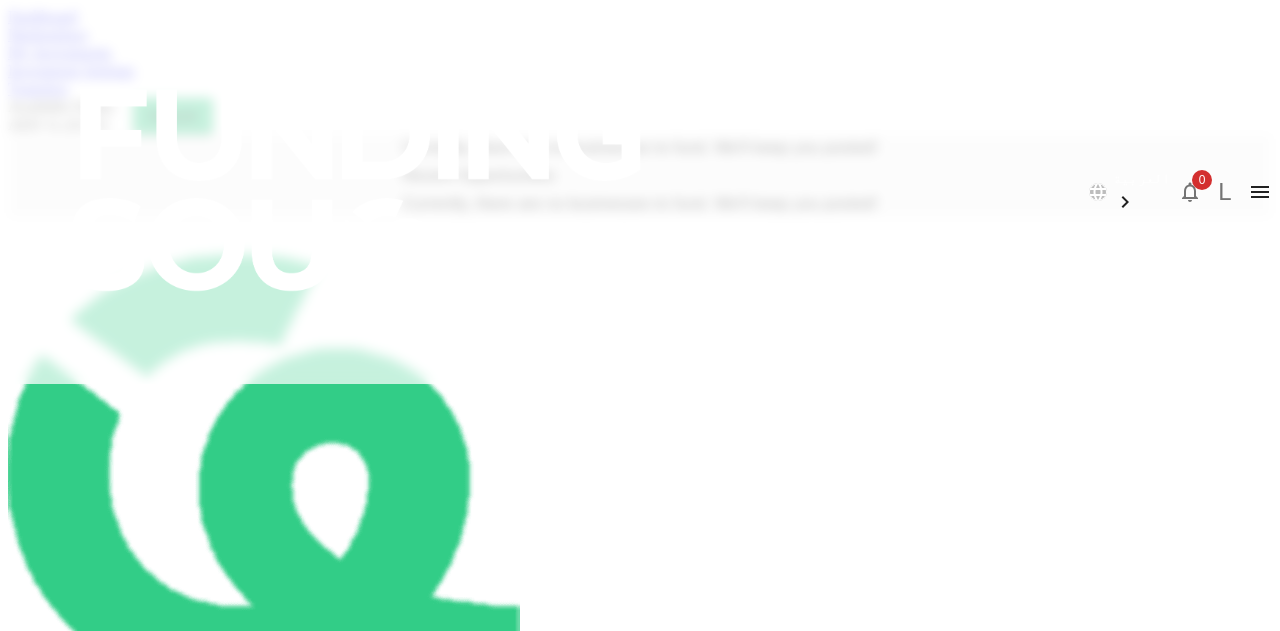 click on "Dashboard Marketplace My Investments Investment Settings Transfers Available Funds : AED   11,321.22 Deposit" at bounding box center [640, 71] 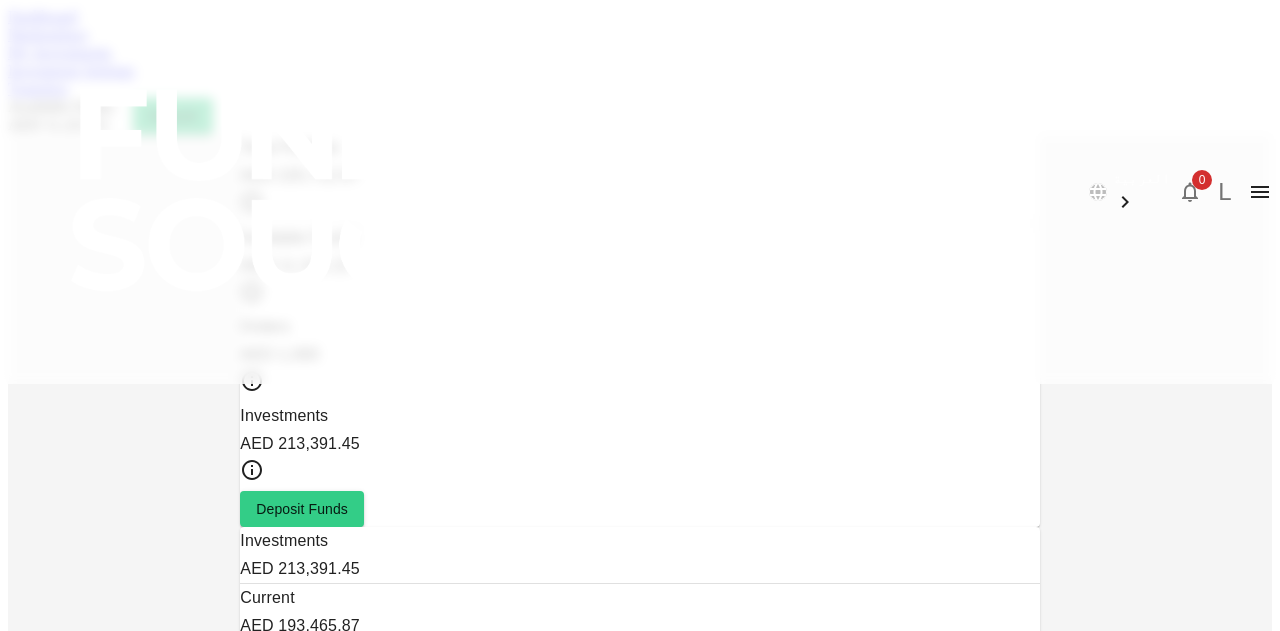 scroll, scrollTop: 196, scrollLeft: 0, axis: vertical 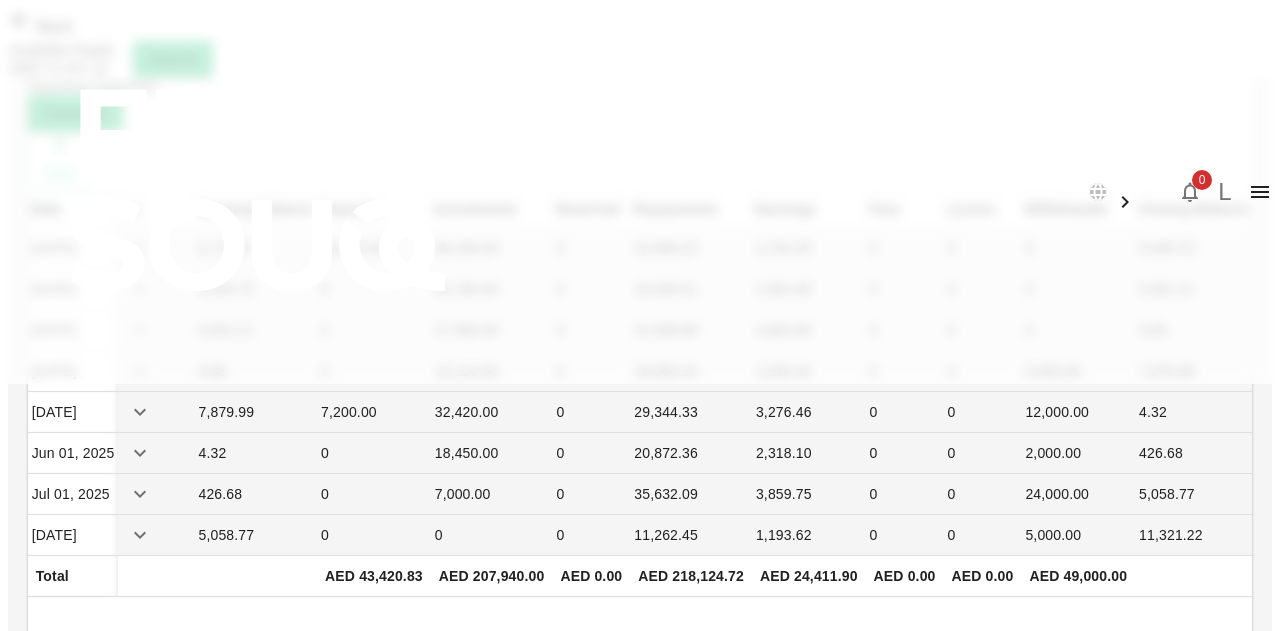 click on "Back" at bounding box center (52, 26) 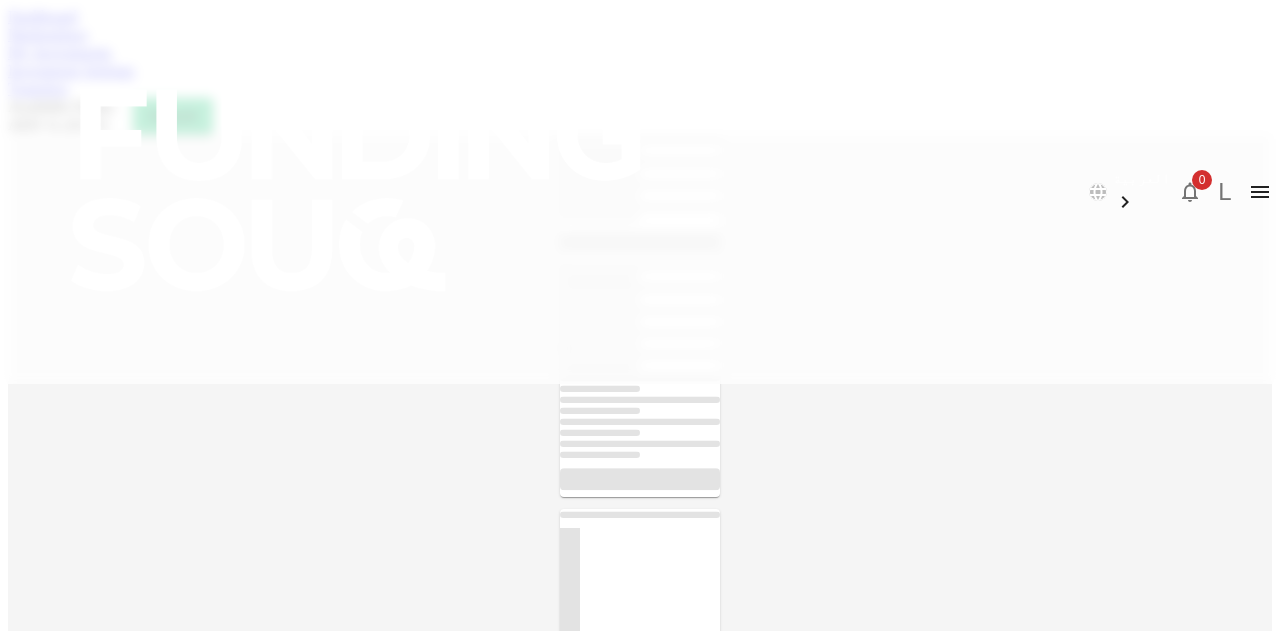 scroll, scrollTop: 90, scrollLeft: 0, axis: vertical 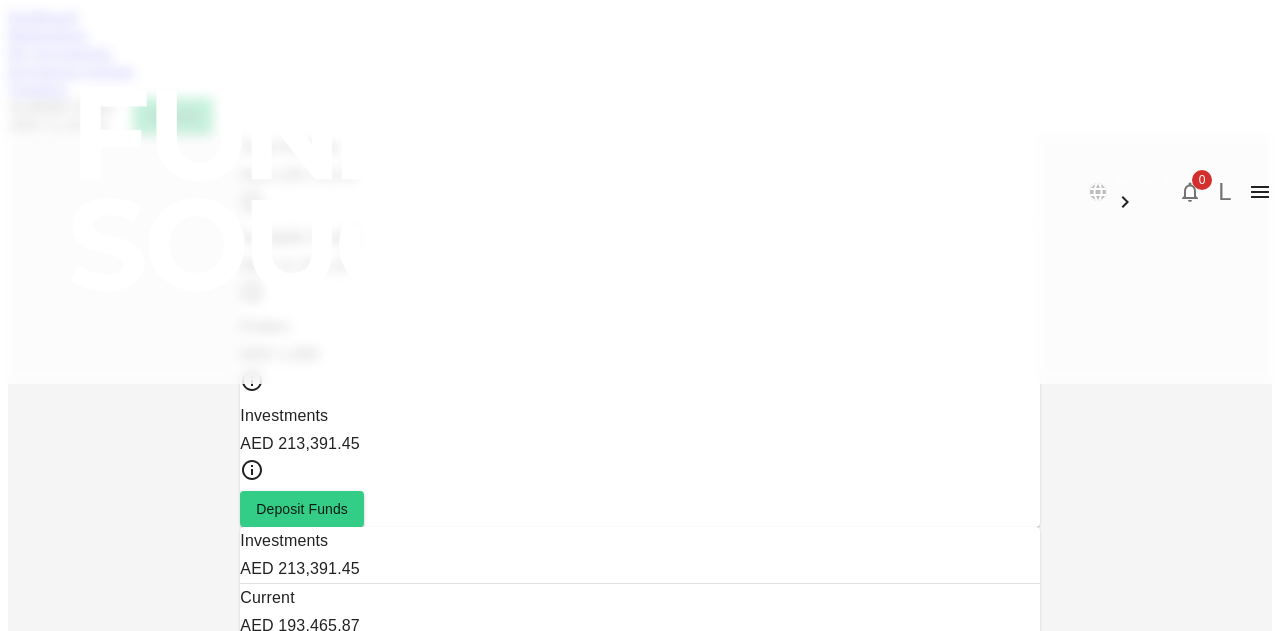 click on "My Investments" at bounding box center [60, 52] 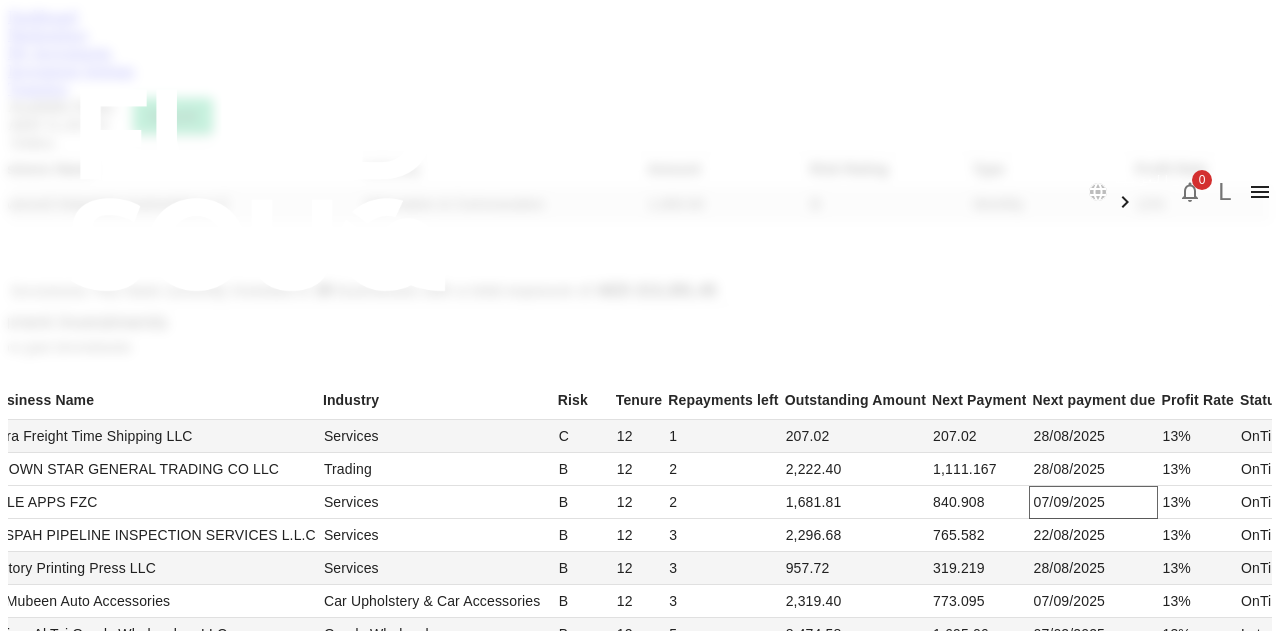 scroll, scrollTop: 590, scrollLeft: 0, axis: vertical 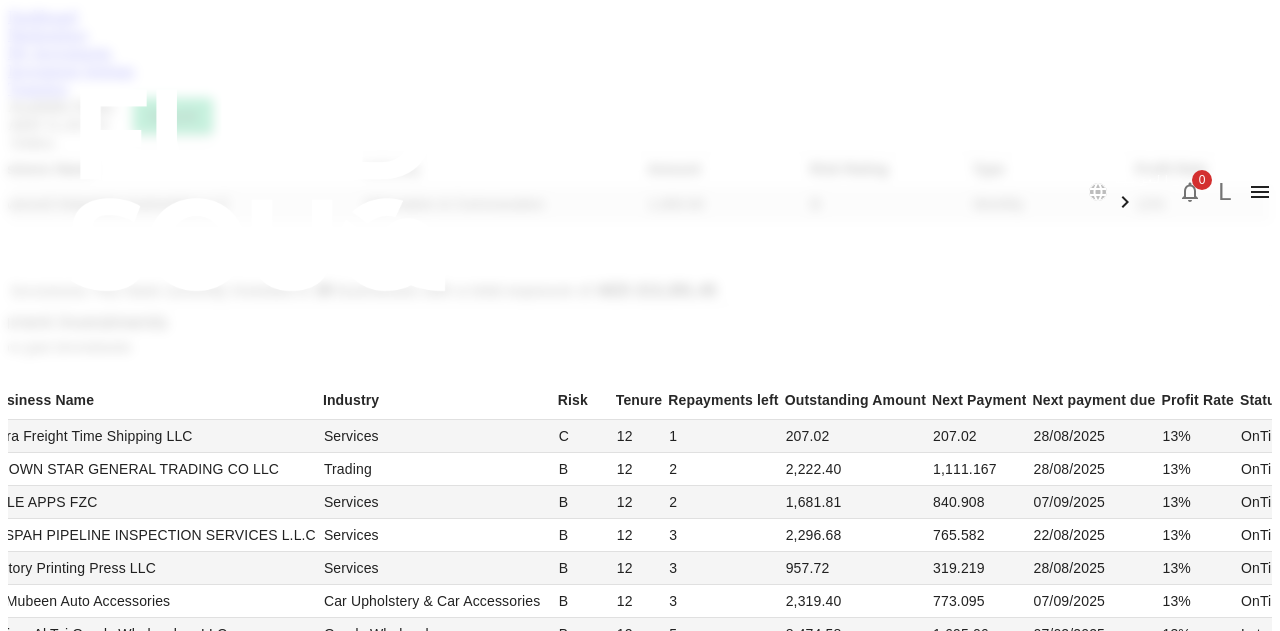 click on "العربية 0 L Dashboard Marketplace My Investments Investment Settings Transfers Available Funds : AED   11,321.22 Deposit   My Orders Business Name Industry Amount Risk Rating Type Profit Rate Advanced Integration Automation LLC Information & Commuication 1,000.00 B Monthly 12%   My Investments   You have currently invested in   39   businesses with a total exposure of   AED 213,391.45   Current Investments Show past investments Business Name Industry Risk Tenure Repayments left Outstanding Amount Next Payment Next payment due Profit Rate Status Aura Freight Time Shipping LLC Services C 12 1 207.02 207.02 28/08/2025 13% OnTime BROWN STAR GENERAL TRADING CO LLC Trading B 12 2 2,222.40 1,111.167 28/08/2025 13% OnTime TELE APPS FZC Services  B 12 2 1,681.81 840.908 07/09/2025 13% OnTime MISPAH PIPELINE INSPECTION SERVICES L.L.C Services  B 12 3 2,296.68 765.582 22/08/2025 13% OnTime Victory Printing Press LLC Services B 12 3 957.72 319.219 28/08/2025 13% OnTime Al Mubeen Auto Accessories B 12 3 2,319.40" at bounding box center (640, 939) 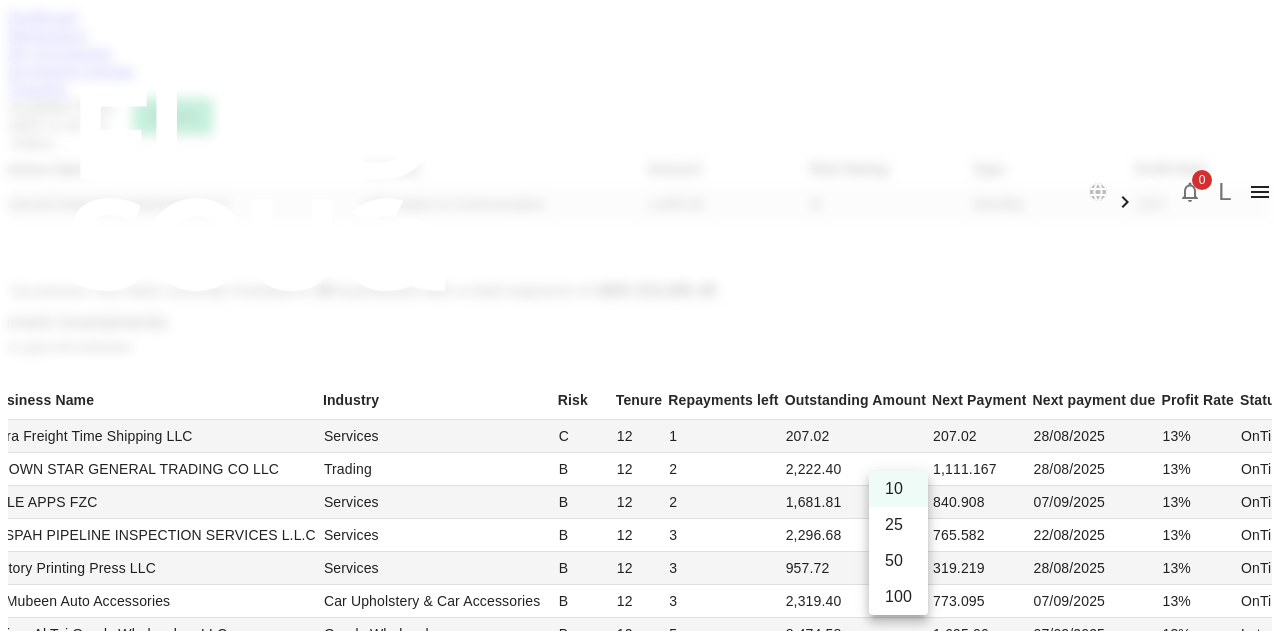click on "50" at bounding box center (898, 561) 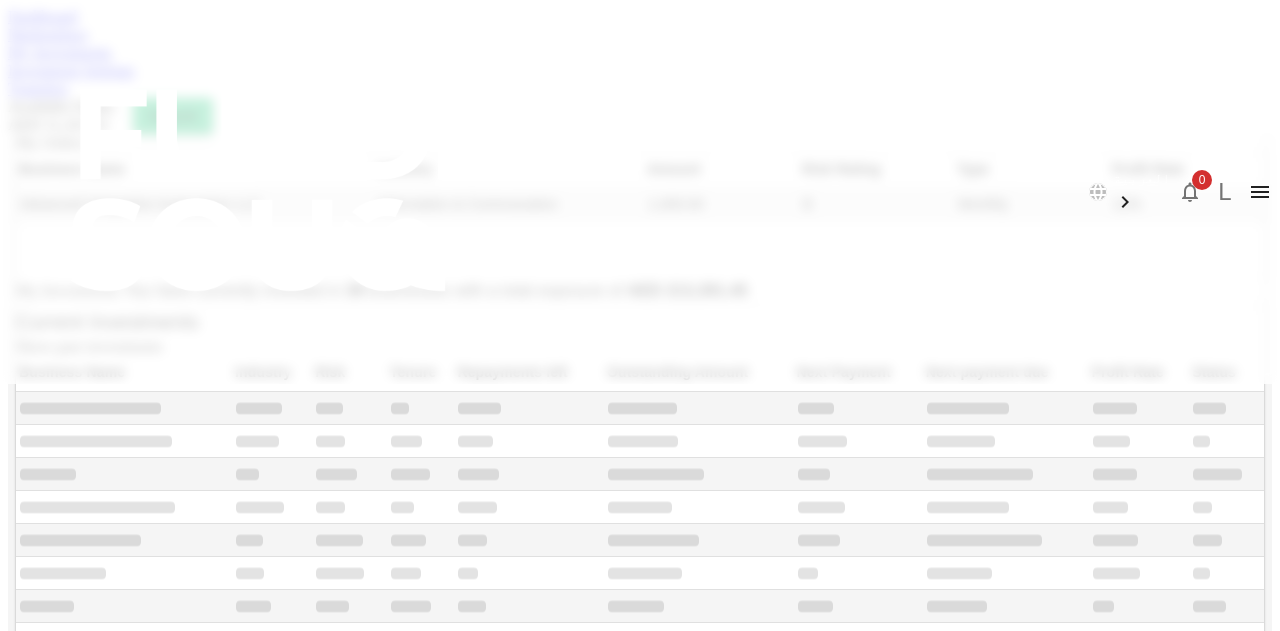 type on "50" 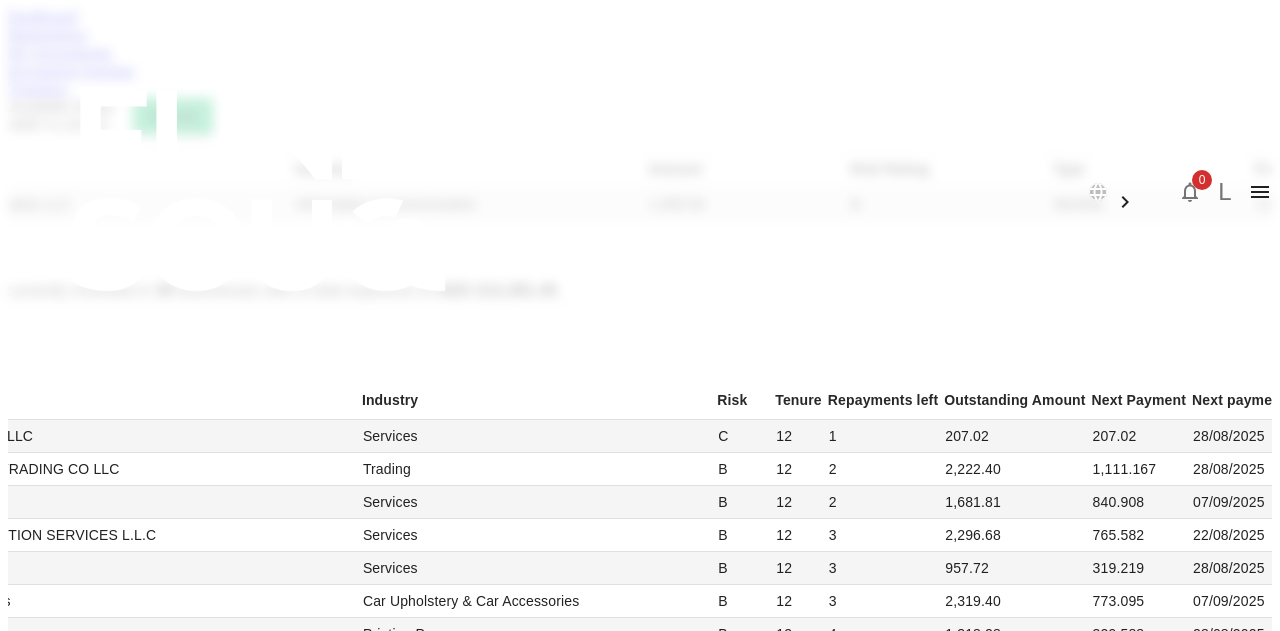 scroll, scrollTop: 1490, scrollLeft: 0, axis: vertical 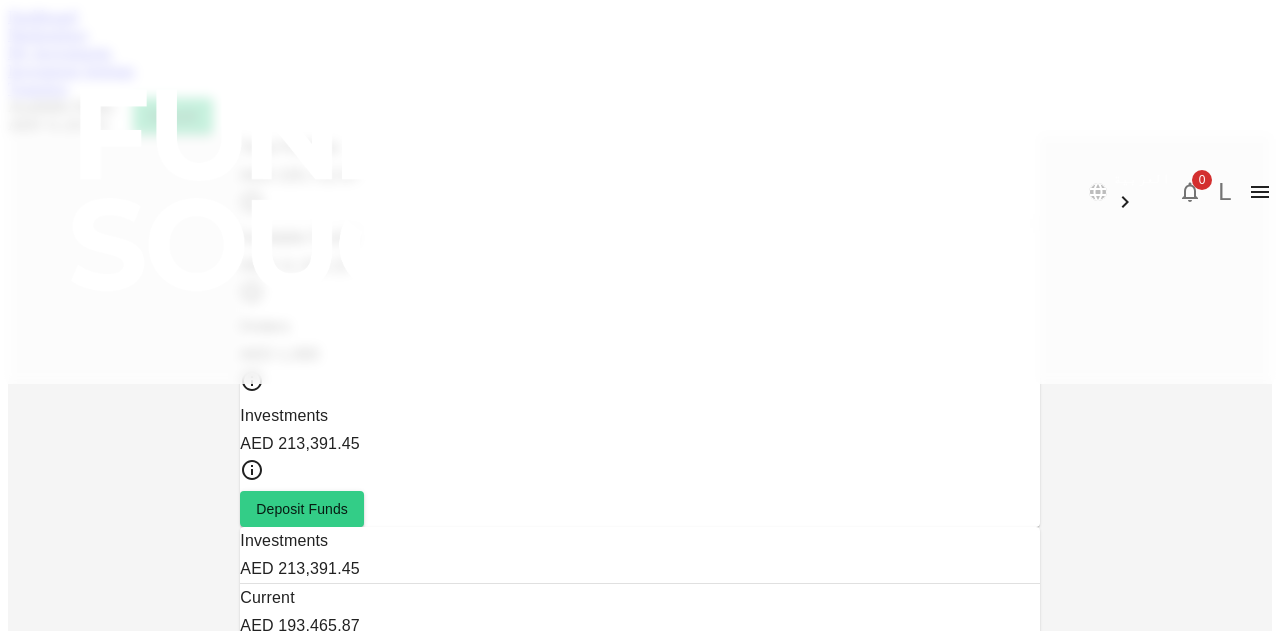 click on "Transfers" at bounding box center [38, 88] 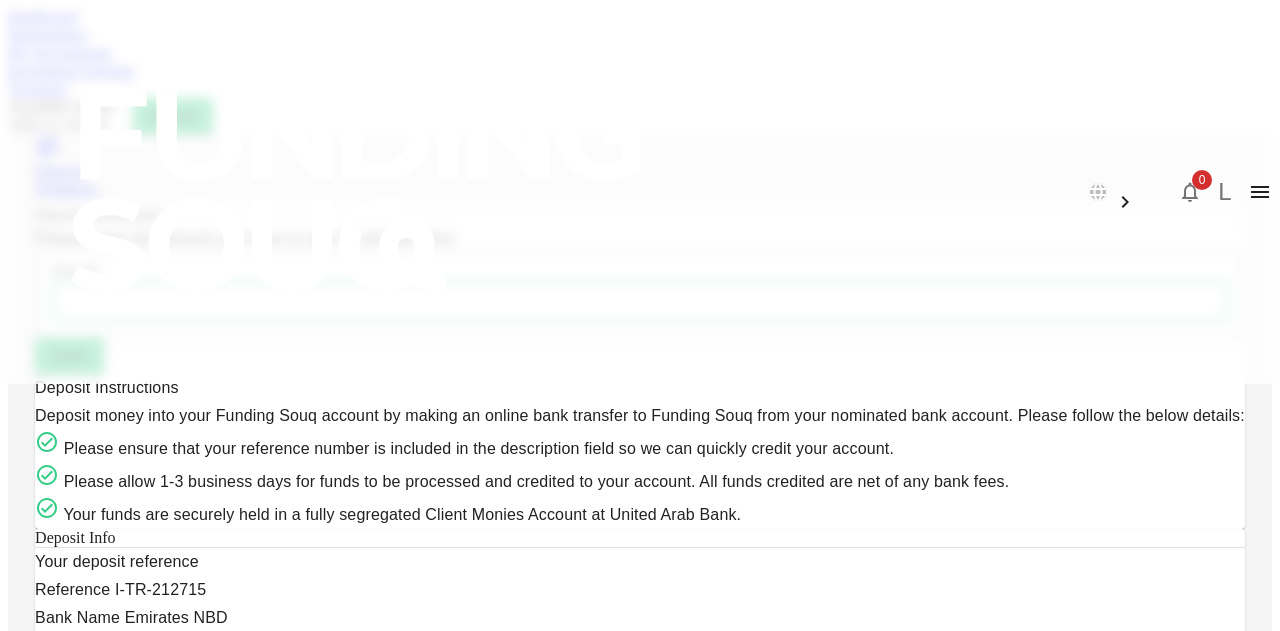scroll, scrollTop: 0, scrollLeft: 0, axis: both 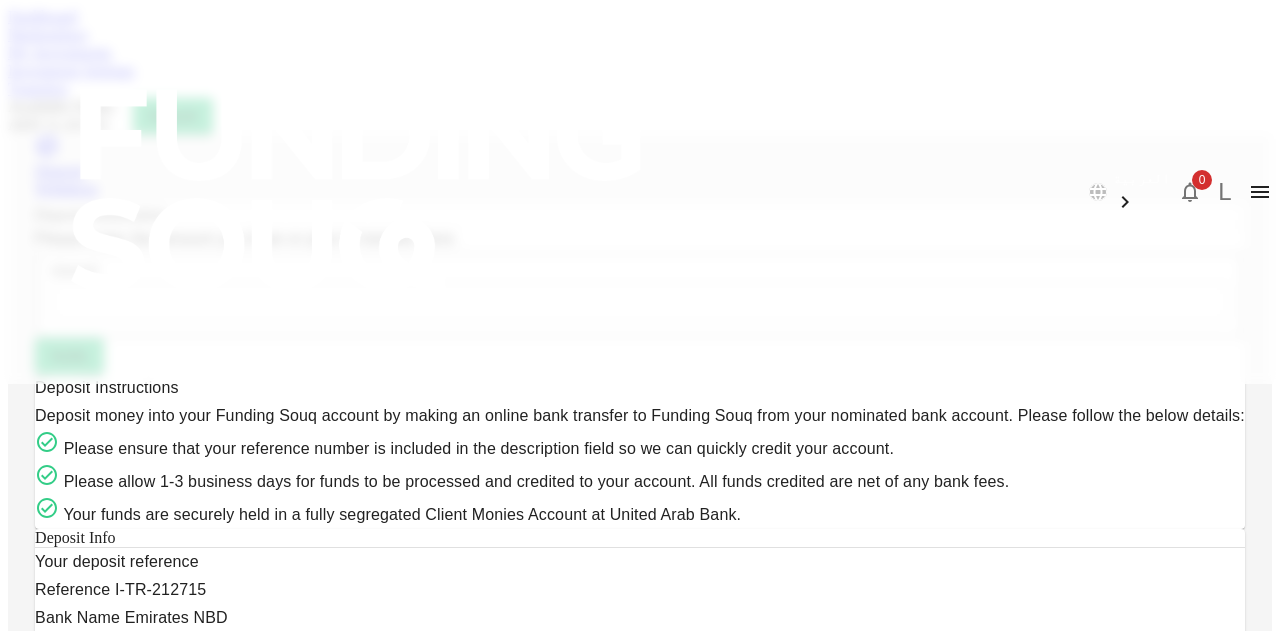 click on "Withdraw" at bounding box center (640, 189) 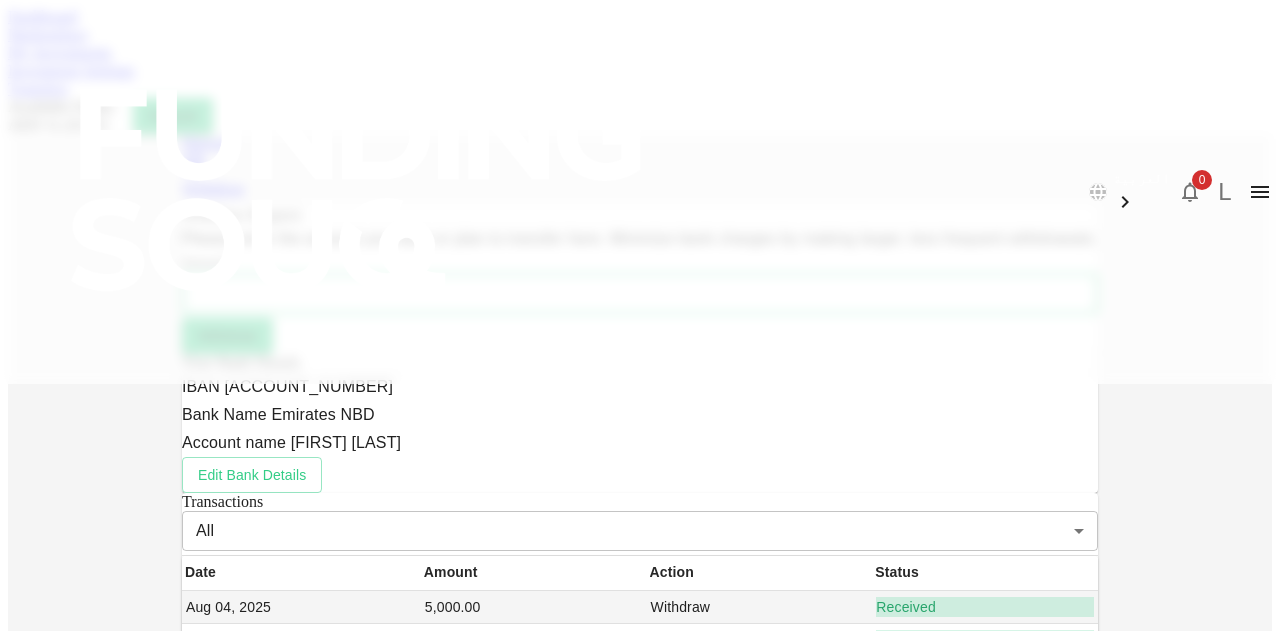 click on "Amount" at bounding box center (640, 294) 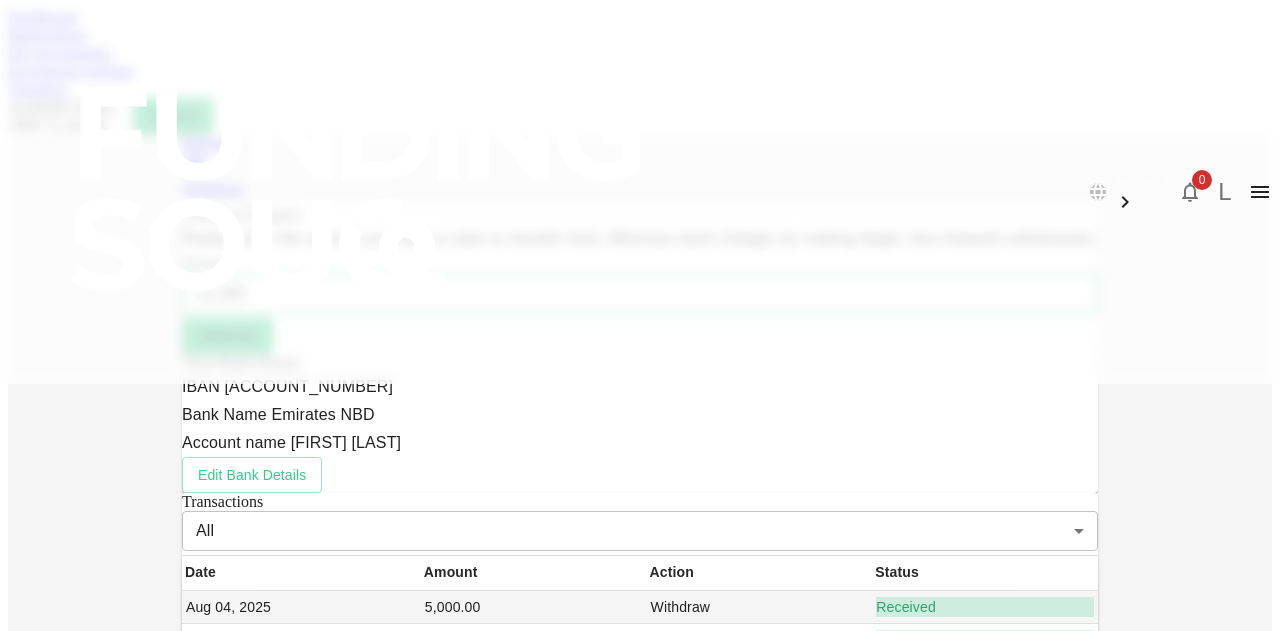 type on "11,300" 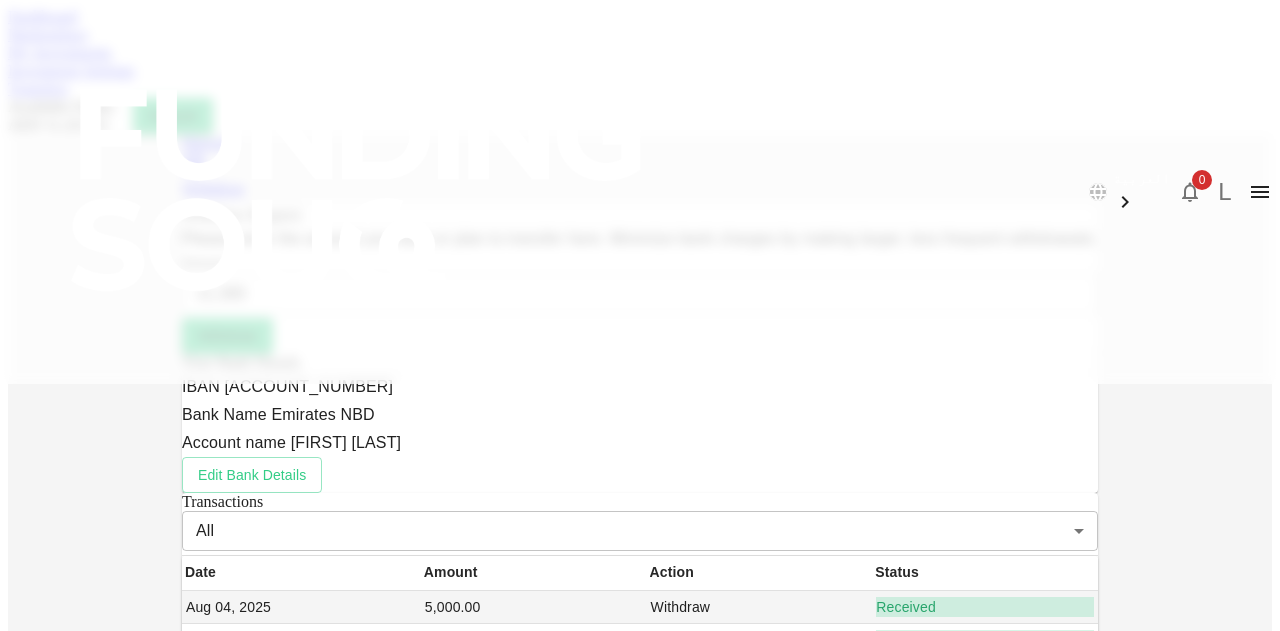 click on "Please enter the amount you have or plan to transfer here. Minimize bank charges by making larger, less frequent withdrawals.   Amount Amount 11,300 Amount Withdraw" at bounding box center (640, 289) 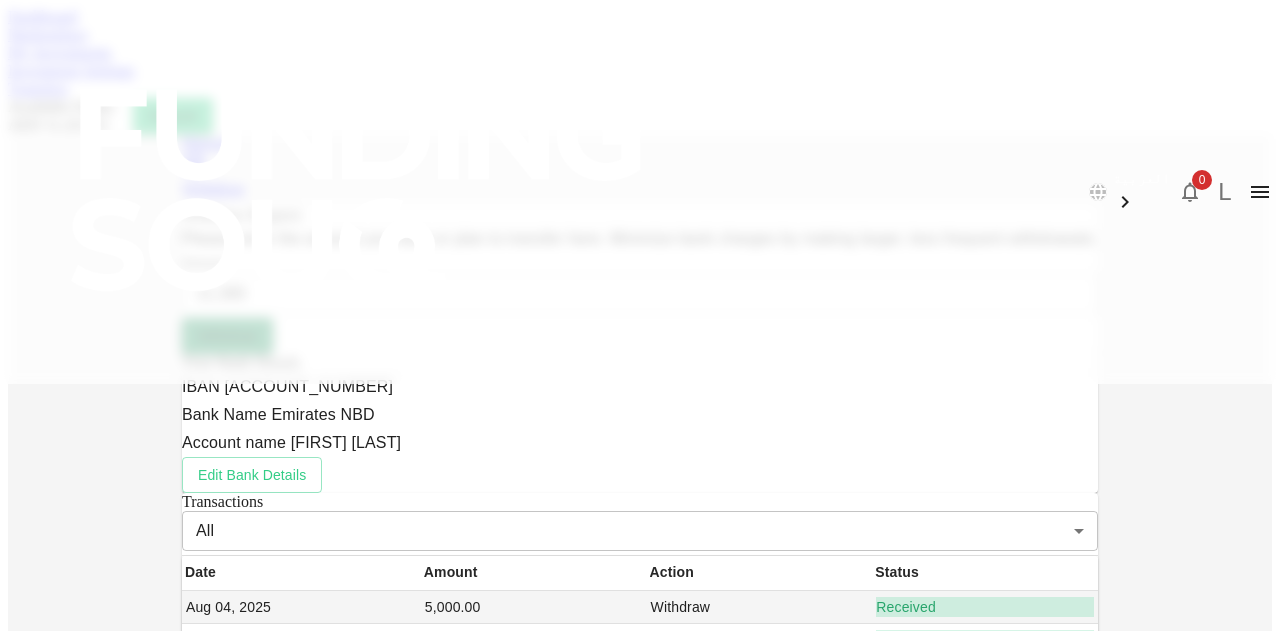 click on "Withdraw" at bounding box center [227, 336] 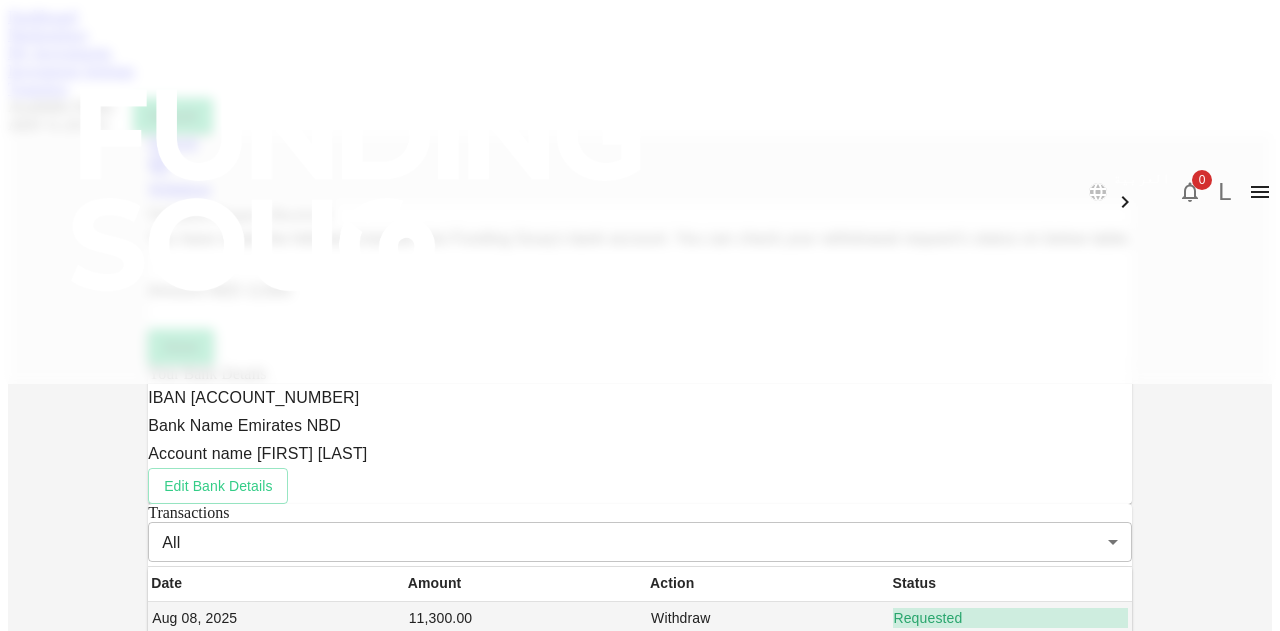 click on "Done" at bounding box center (181, 347) 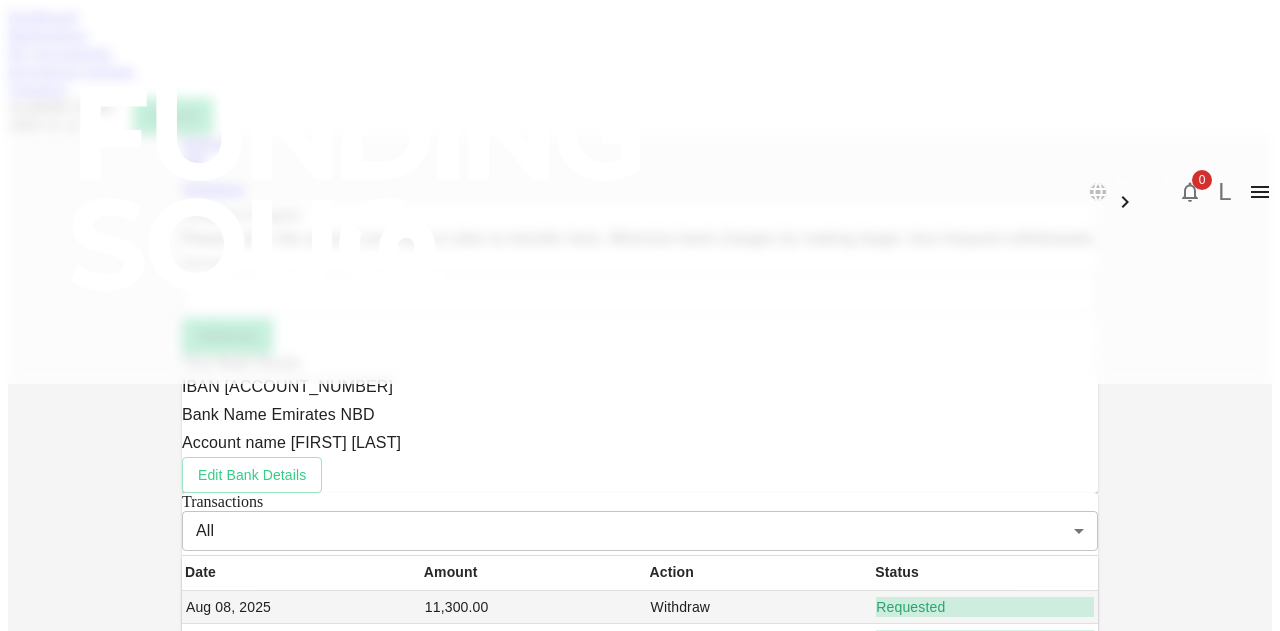 click at bounding box center [360, 190] 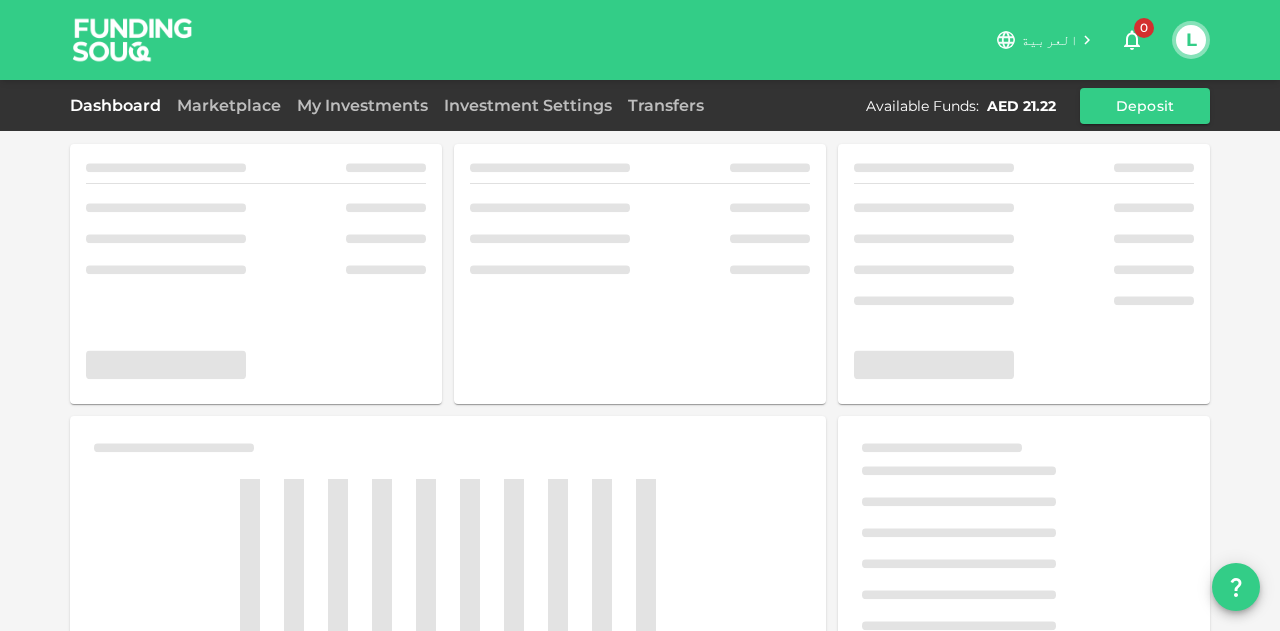 scroll, scrollTop: 0, scrollLeft: 0, axis: both 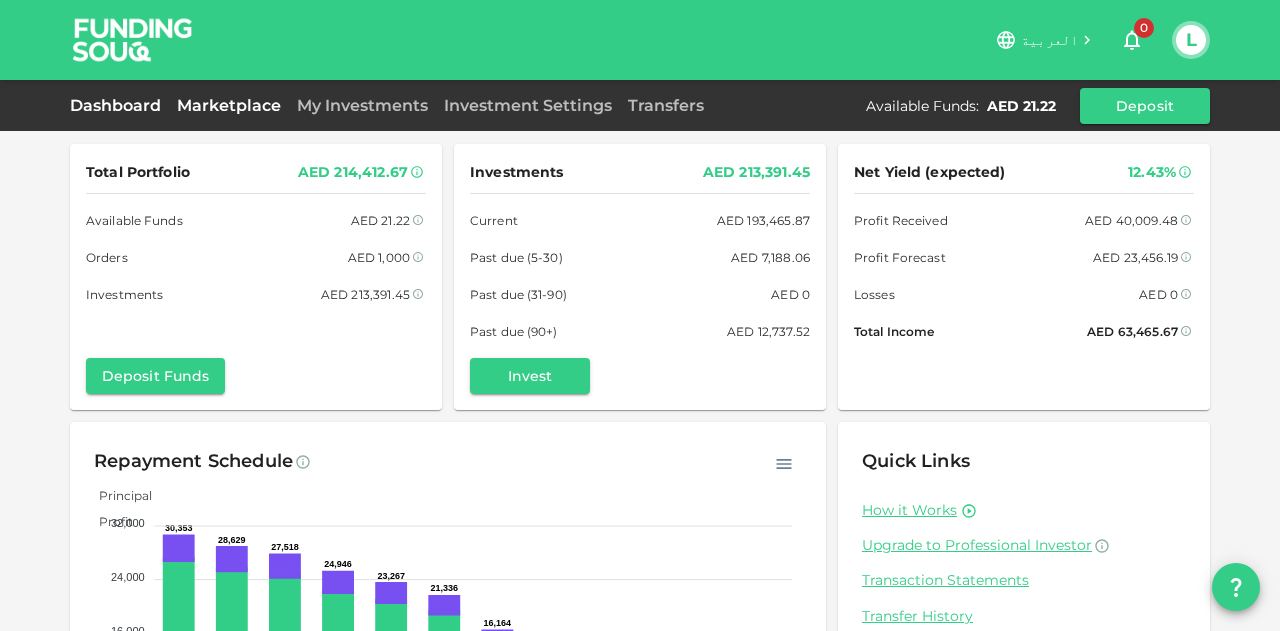 click on "Marketplace" at bounding box center [229, 105] 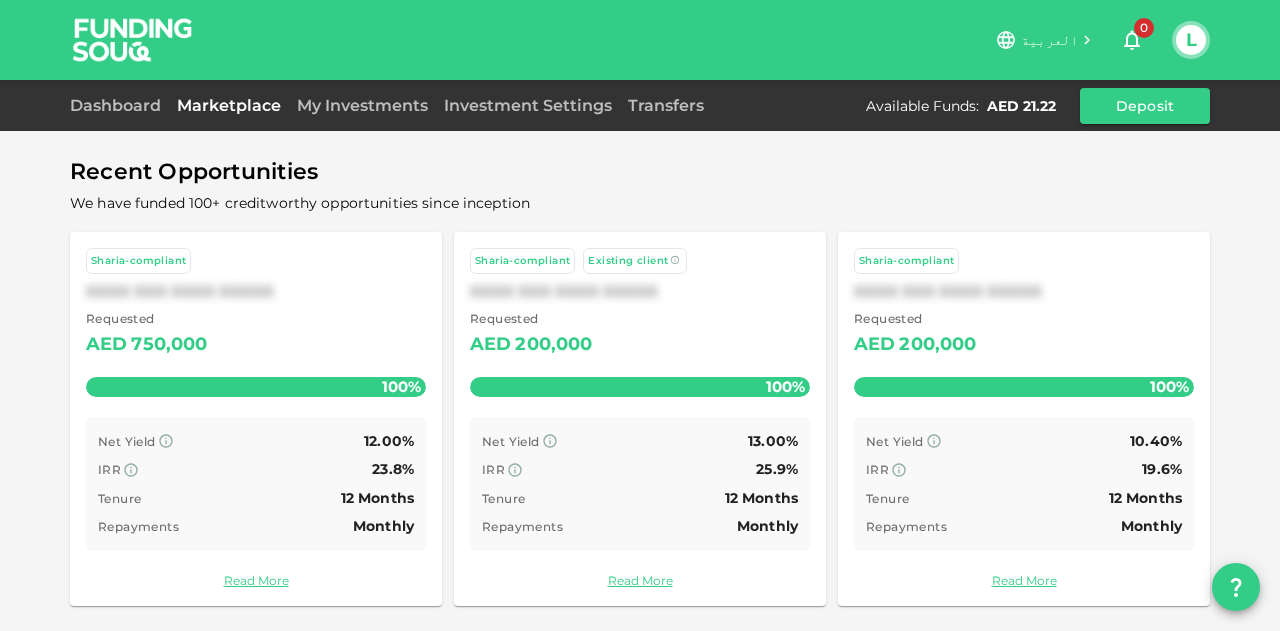 scroll, scrollTop: 108, scrollLeft: 0, axis: vertical 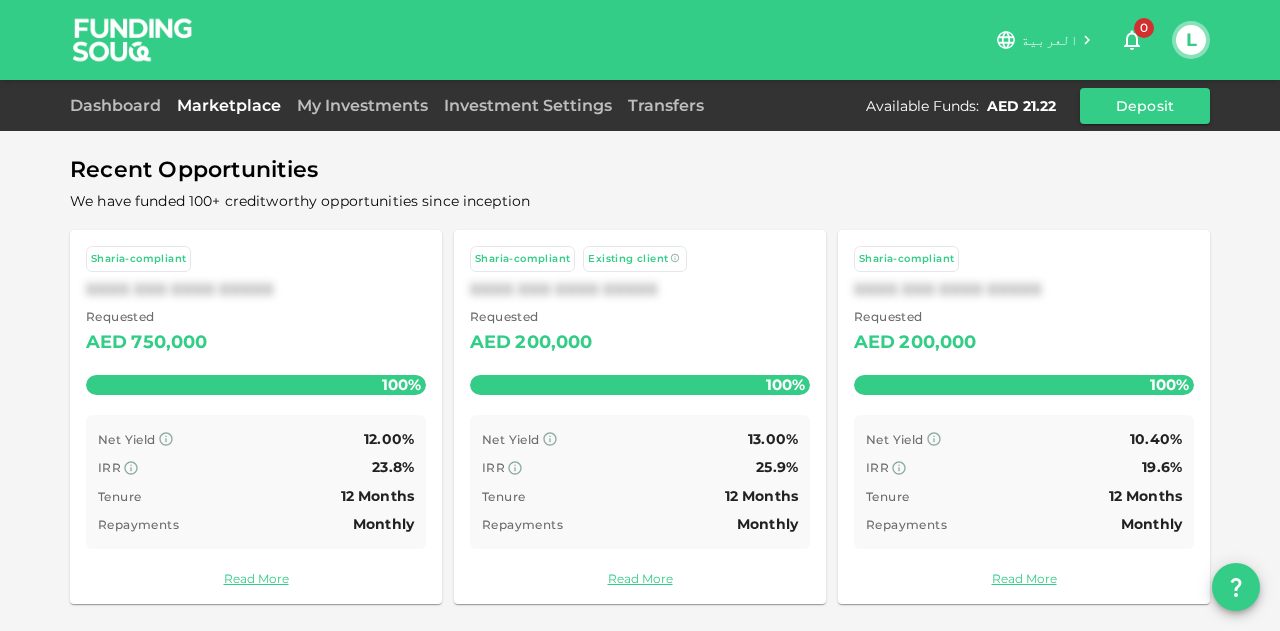 click on "Sharia-compliant XXXX XXX XXXX XXXXX   Requested   AED 750,000 100%   Net Yield   12.00%   IRR   23.8%   Tenure   12 Months   Repayments   Monthly Read More" at bounding box center [256, 417] 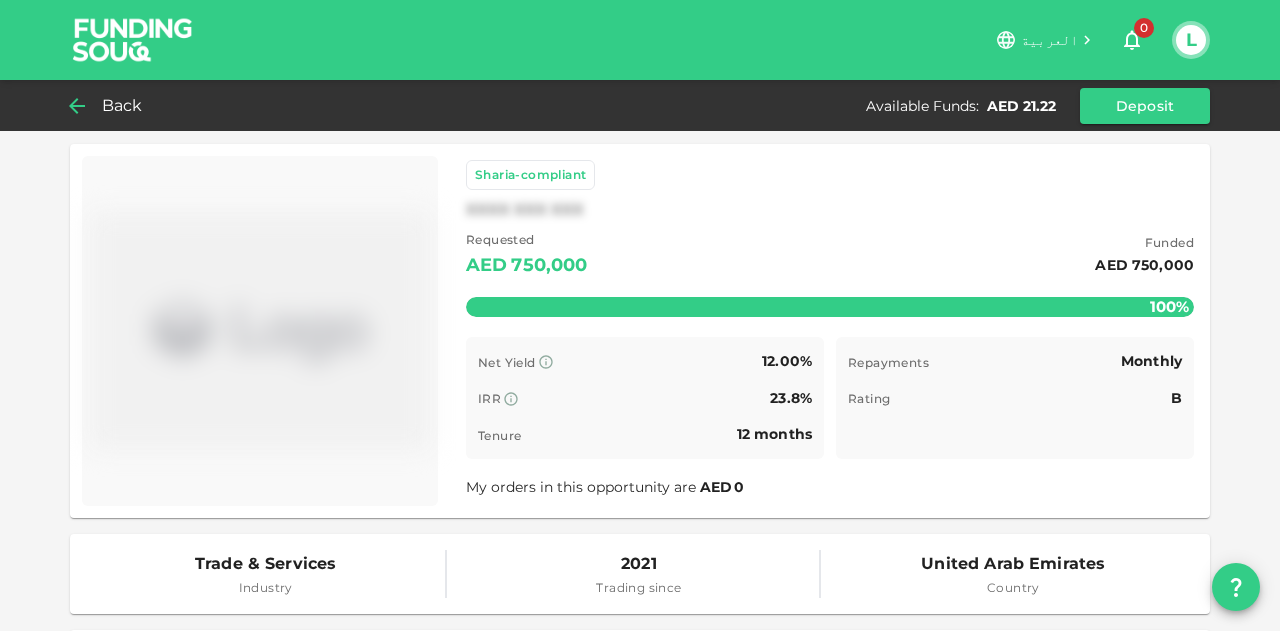 click on "Back" at bounding box center [110, 106] 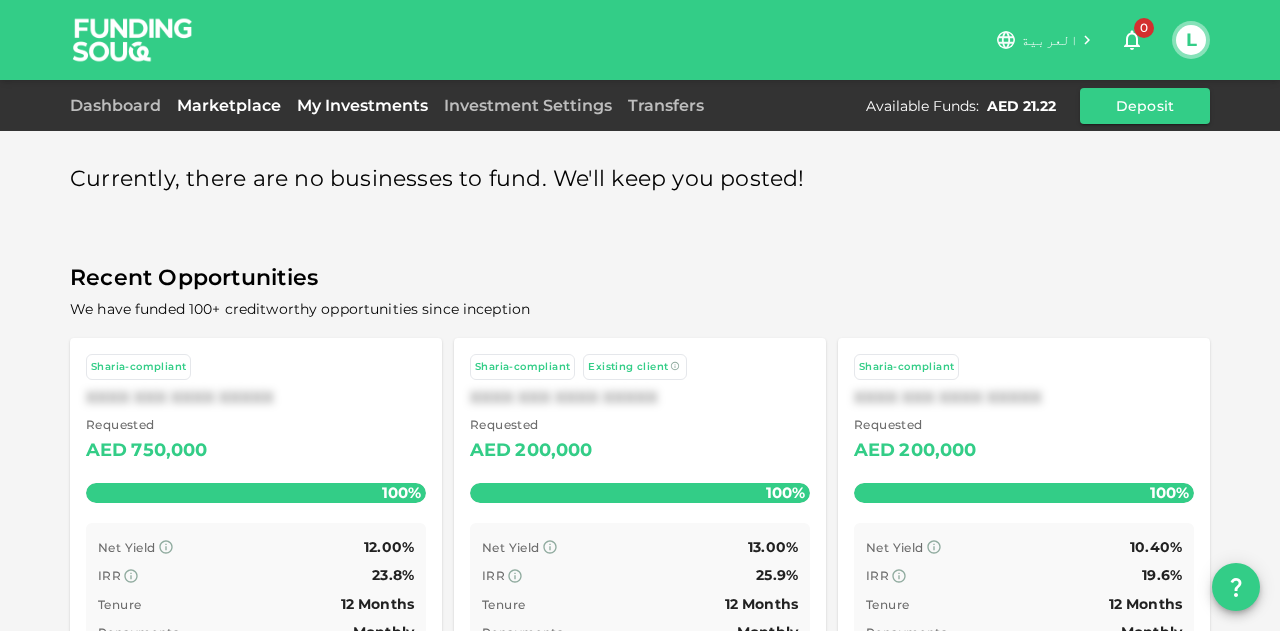 click on "My Investments" at bounding box center [362, 105] 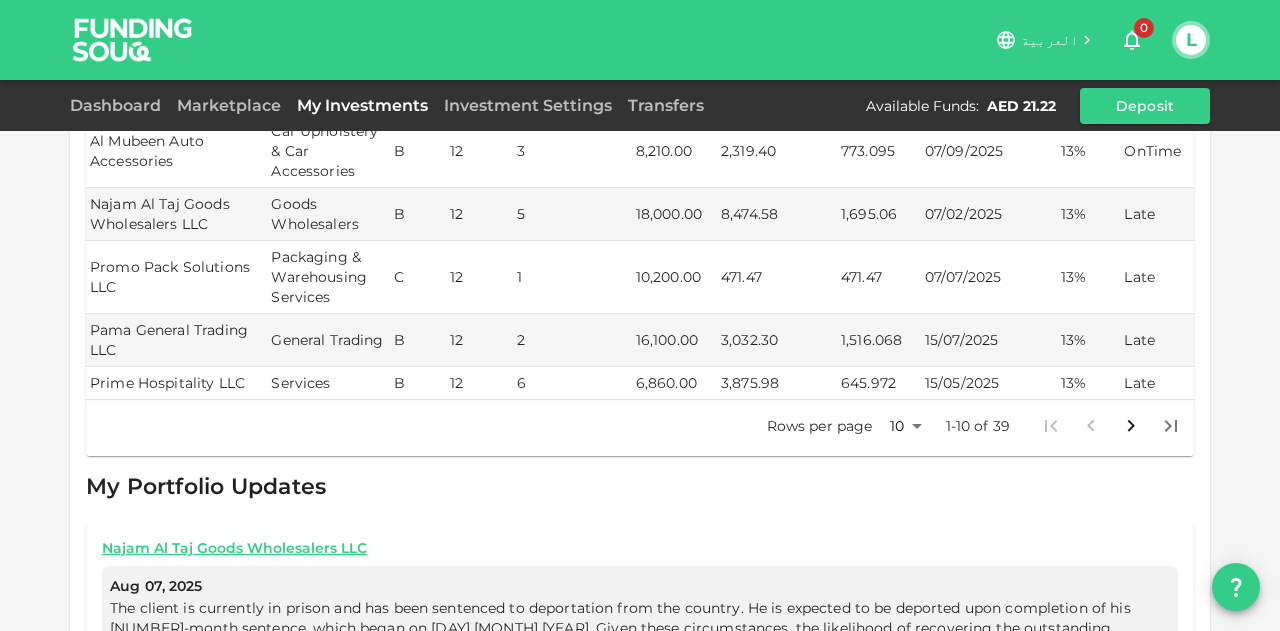 scroll, scrollTop: 1000, scrollLeft: 0, axis: vertical 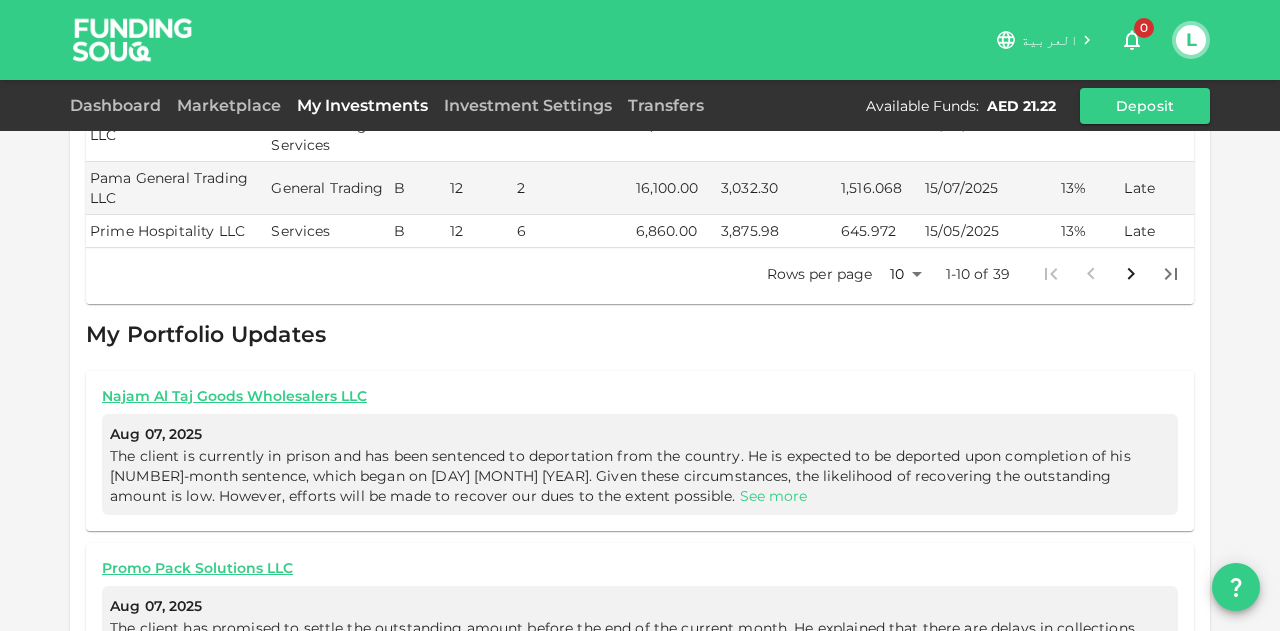 click on "See more" at bounding box center [774, 496] 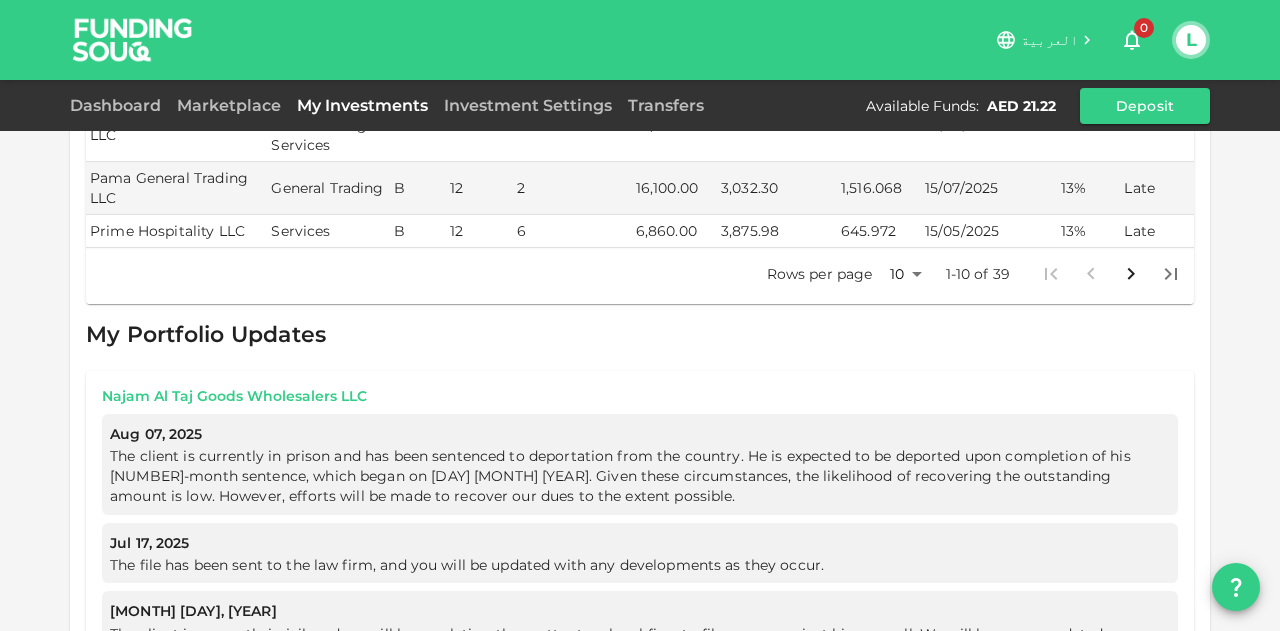 click on "Najam Al Taj Goods Wholesalers LLC" at bounding box center (640, 396) 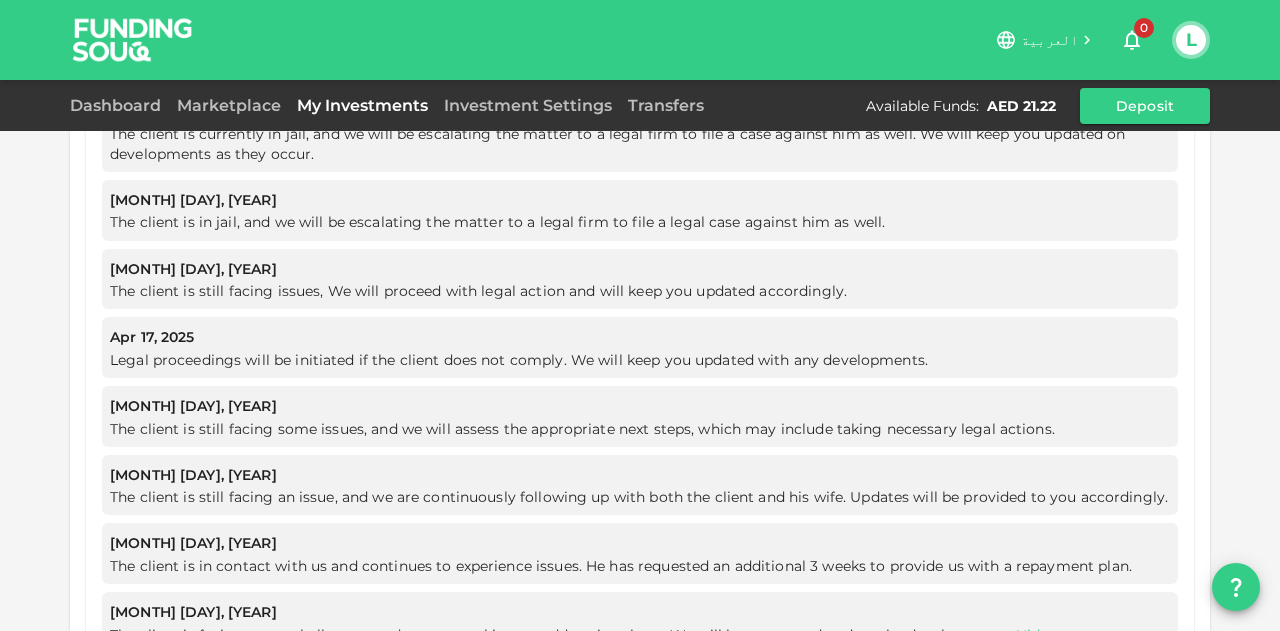 scroll, scrollTop: 1898, scrollLeft: 0, axis: vertical 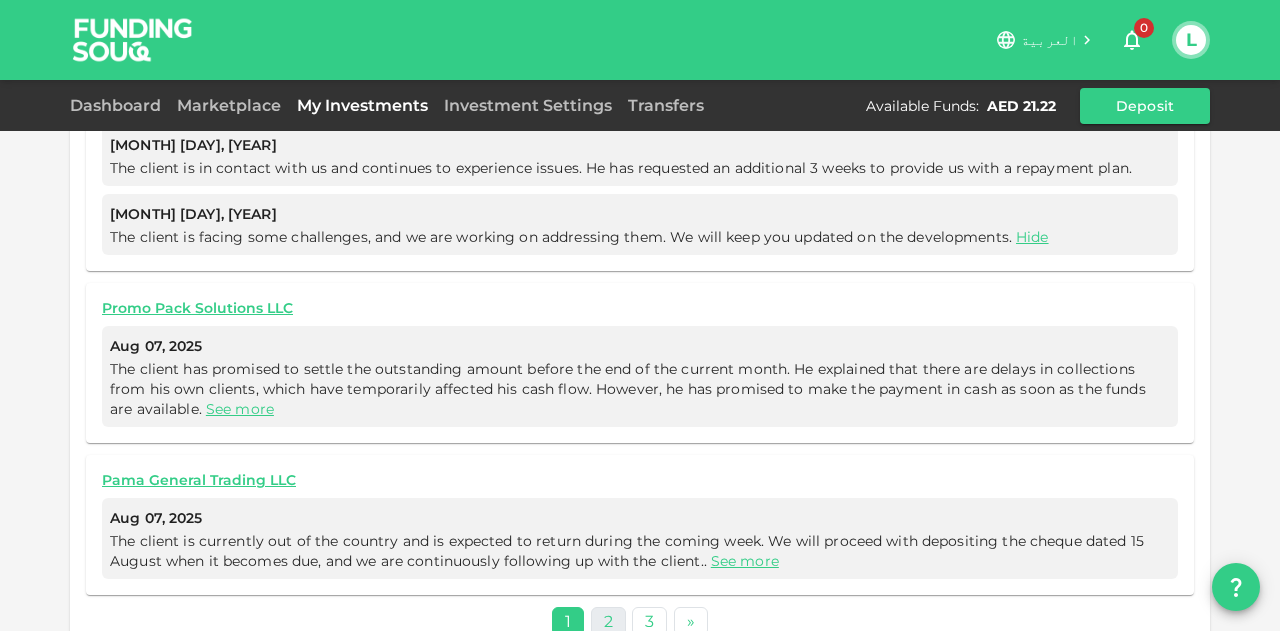 click on "2" at bounding box center (608, 621) 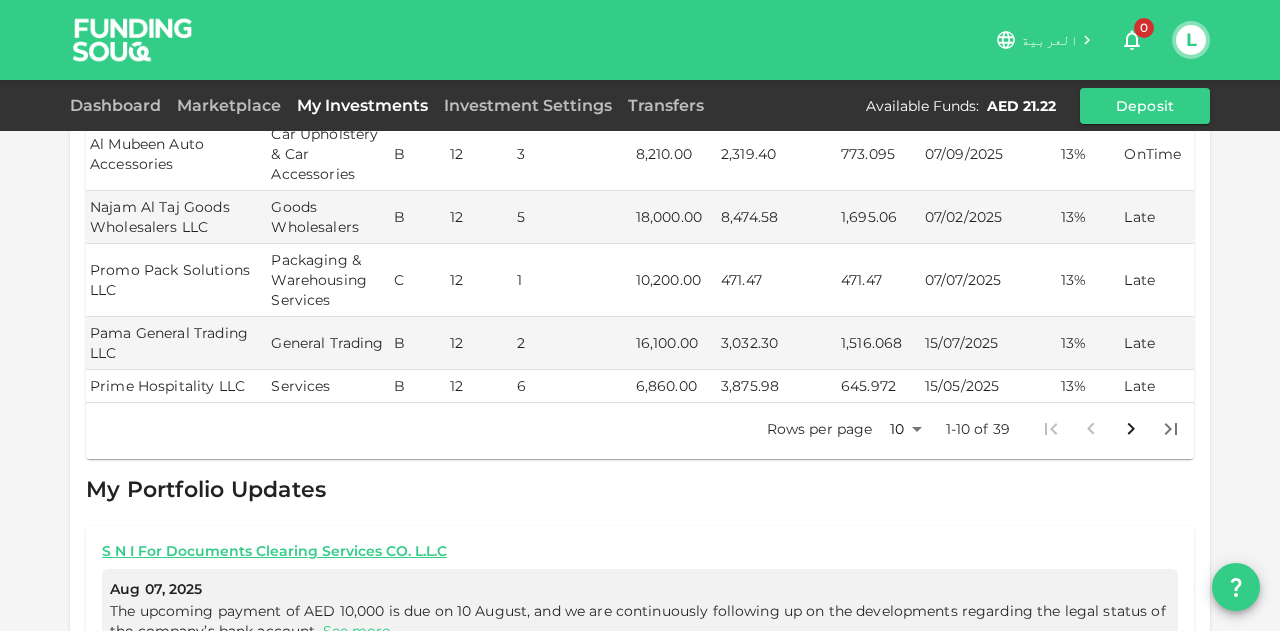scroll, scrollTop: 1202, scrollLeft: 0, axis: vertical 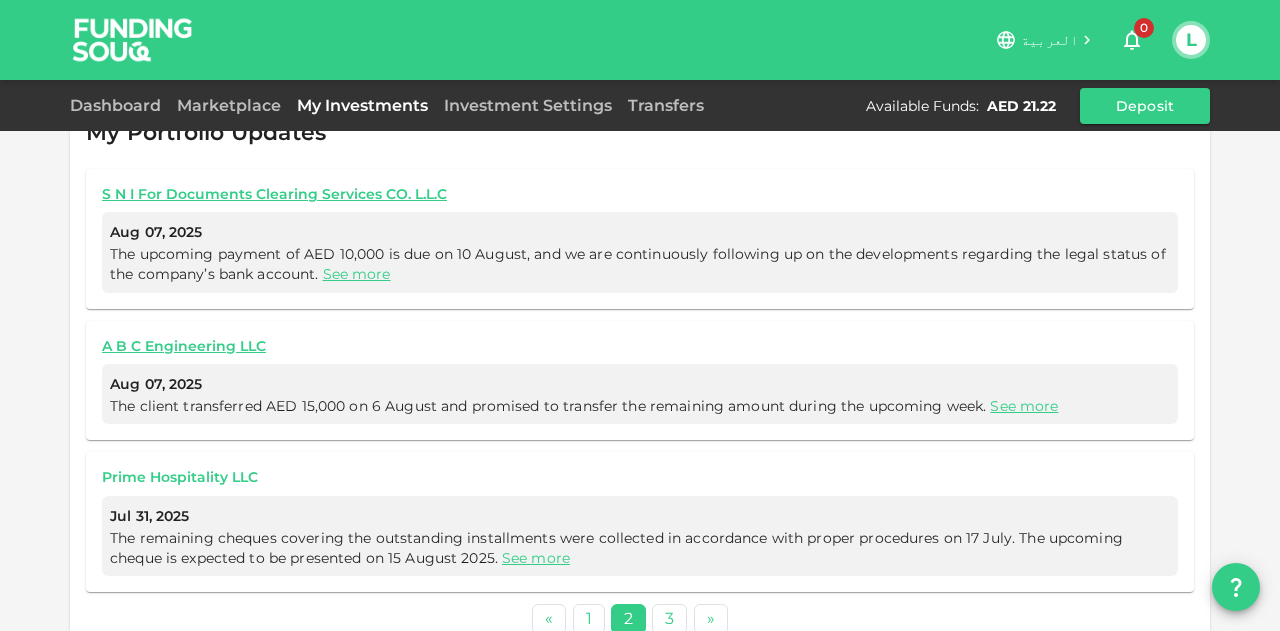click on "Prime Hospitality LLC" at bounding box center (640, 477) 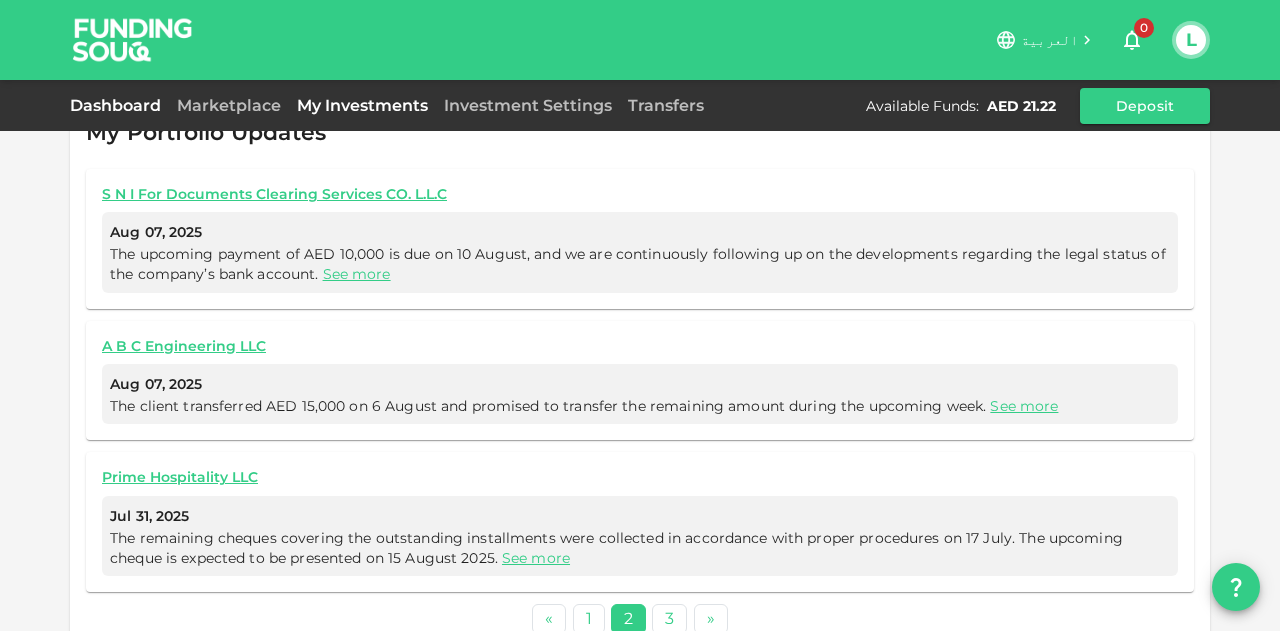 click on "Dashboard" at bounding box center (119, 105) 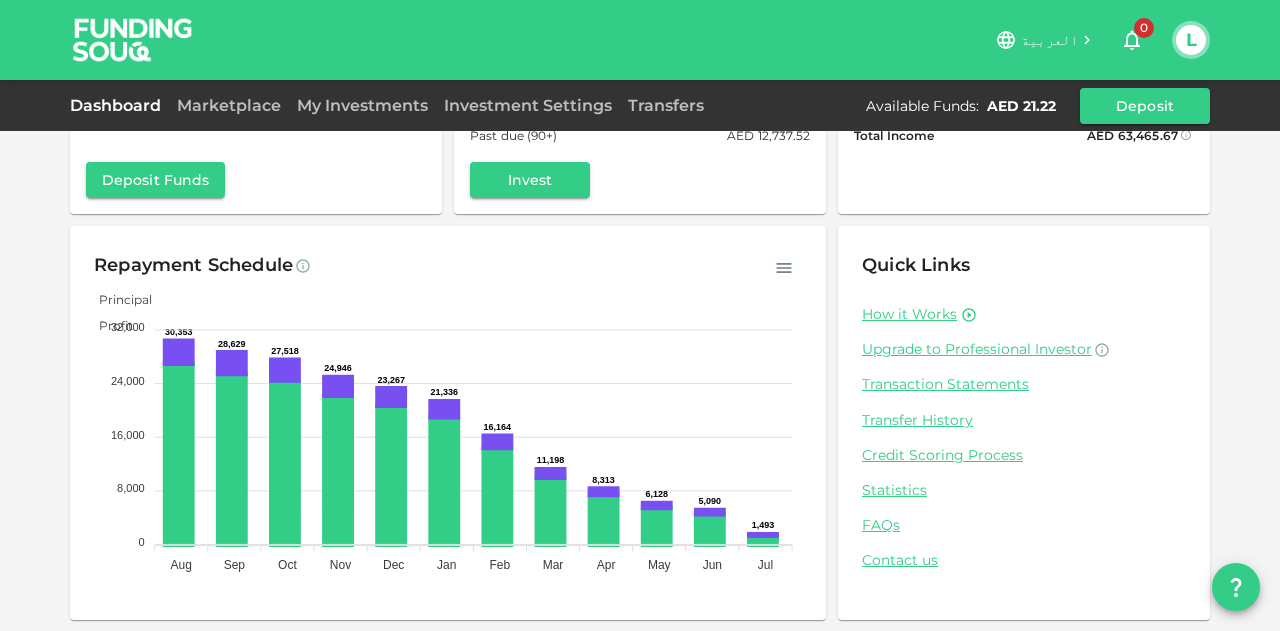 scroll, scrollTop: 0, scrollLeft: 0, axis: both 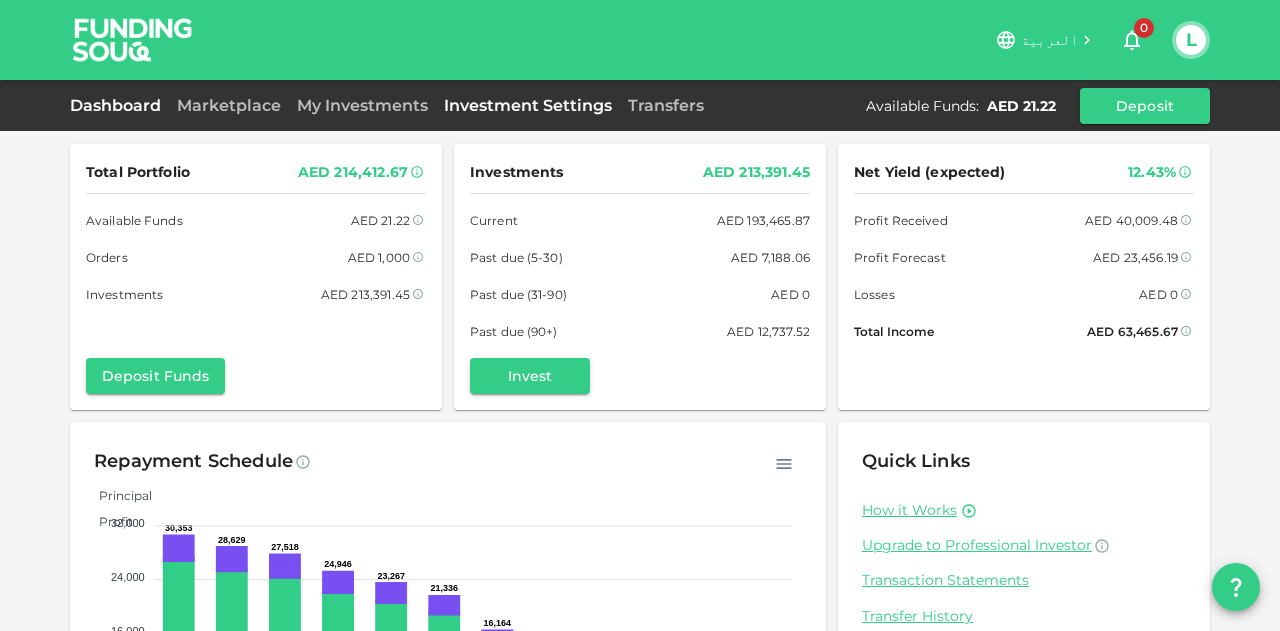 click on "Investment Settings" at bounding box center (528, 105) 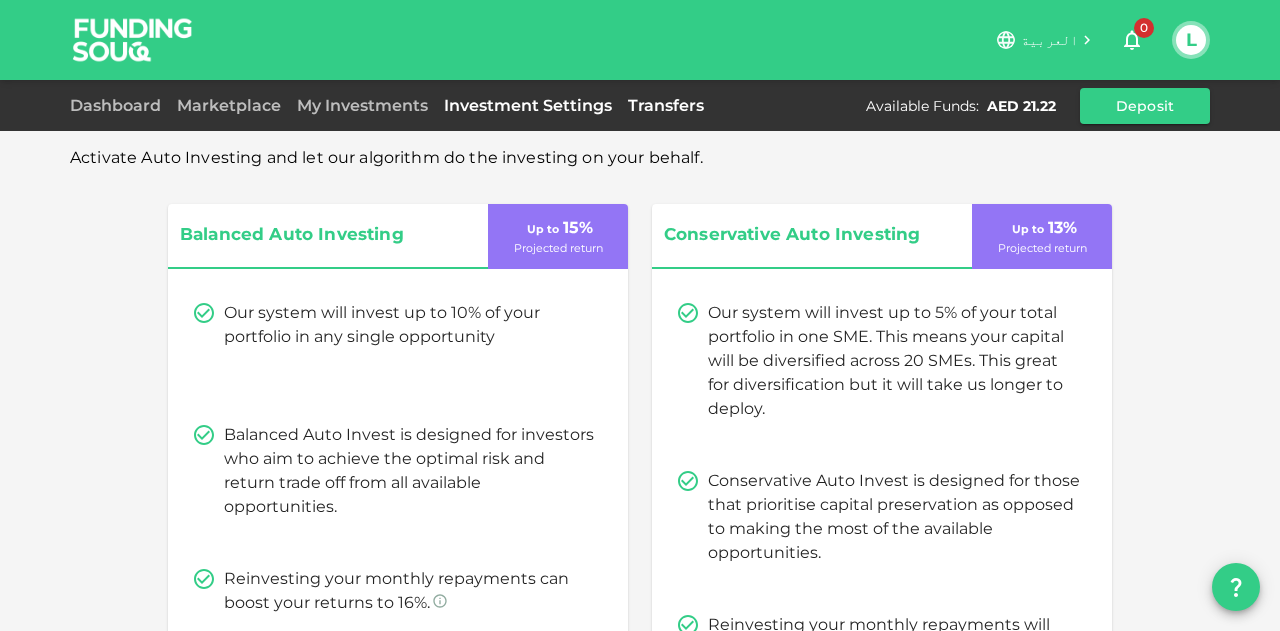 click on "Transfers" at bounding box center (666, 105) 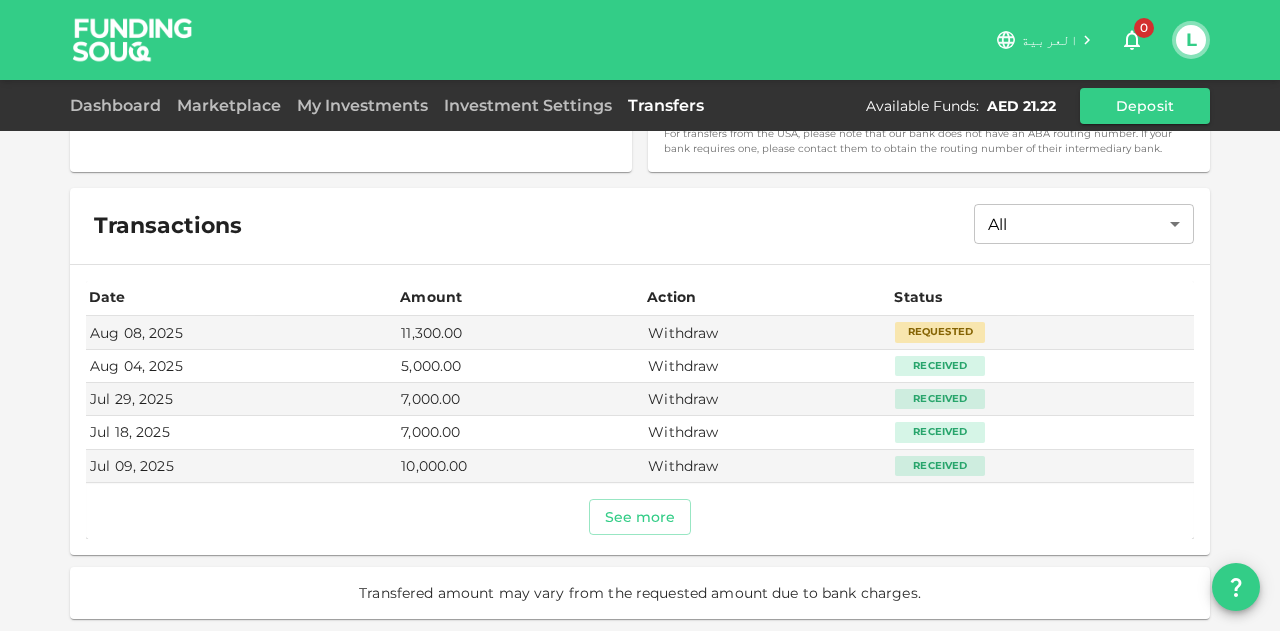 scroll, scrollTop: 592, scrollLeft: 0, axis: vertical 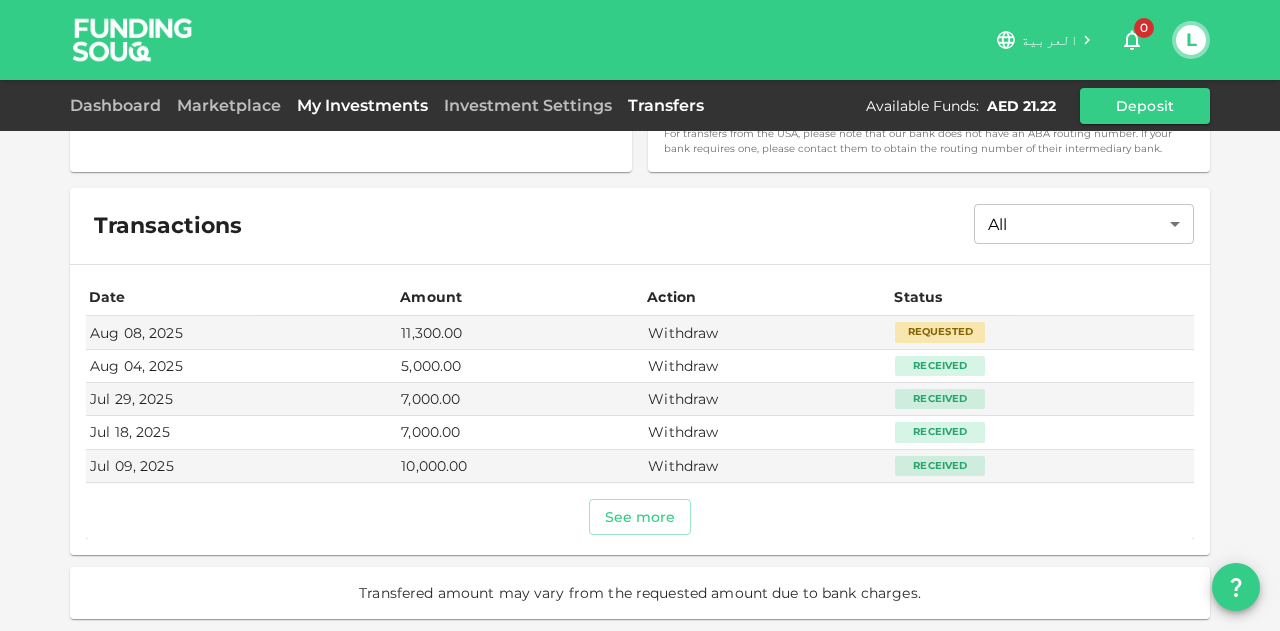 click on "My Investments" at bounding box center [362, 105] 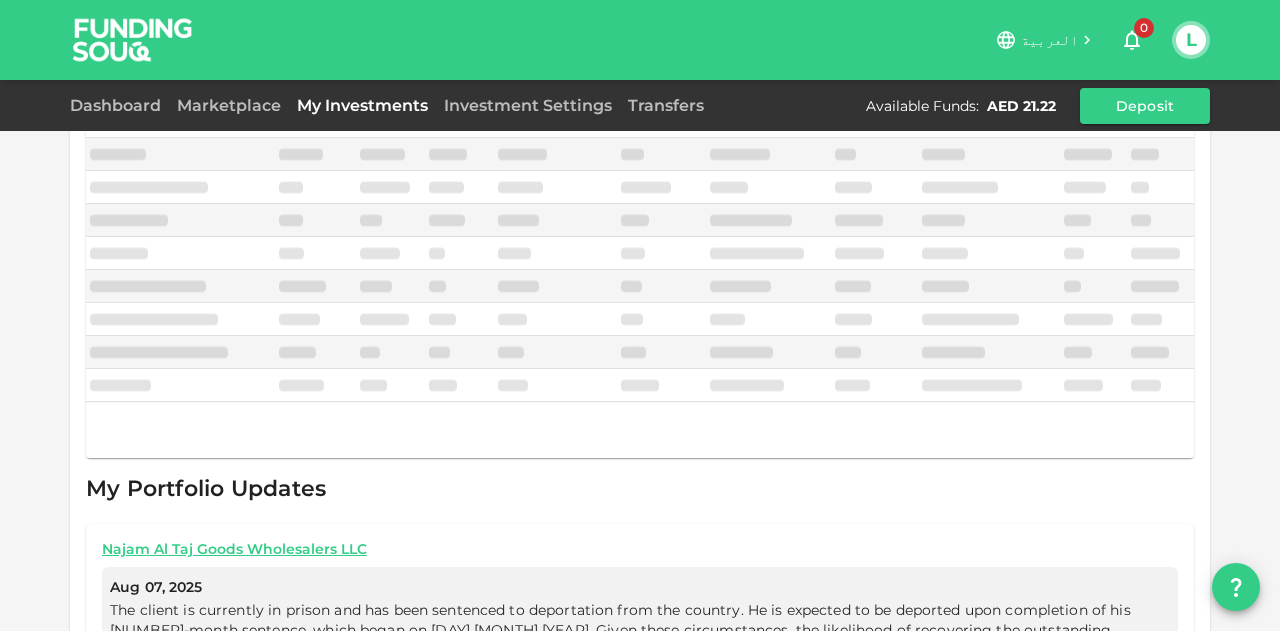 scroll, scrollTop: 592, scrollLeft: 0, axis: vertical 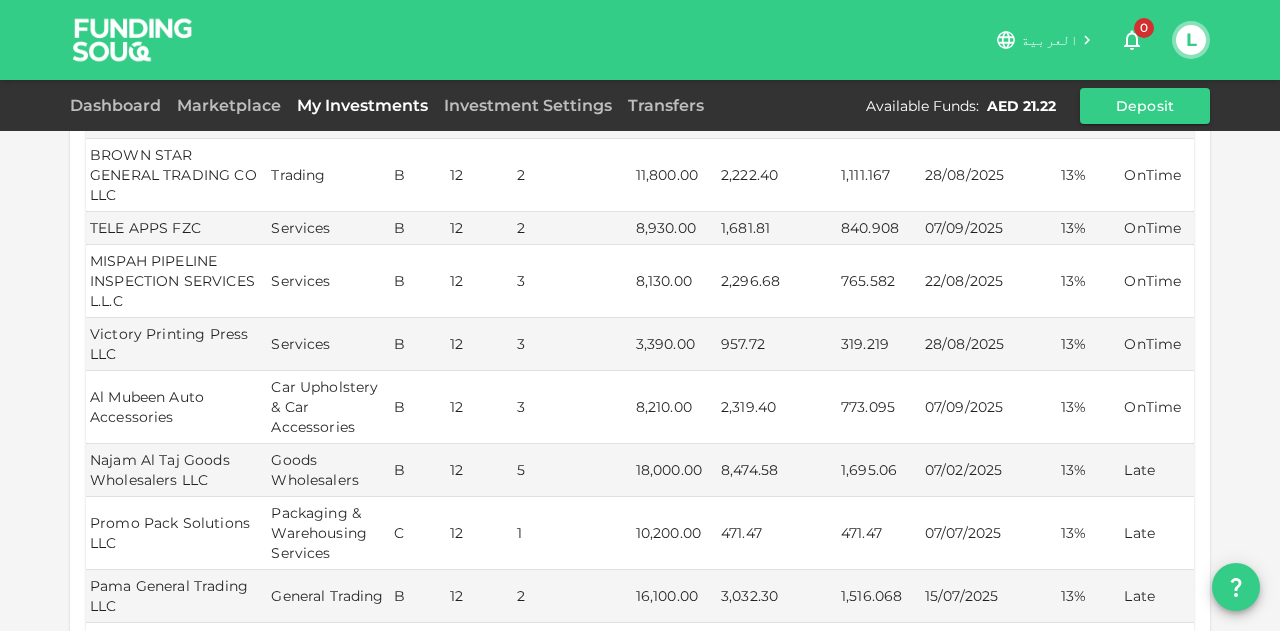 click on "Dashboard Marketplace My Investments Investment Settings Transfers Available Funds : AED   21.22 Deposit" at bounding box center (640, 106) 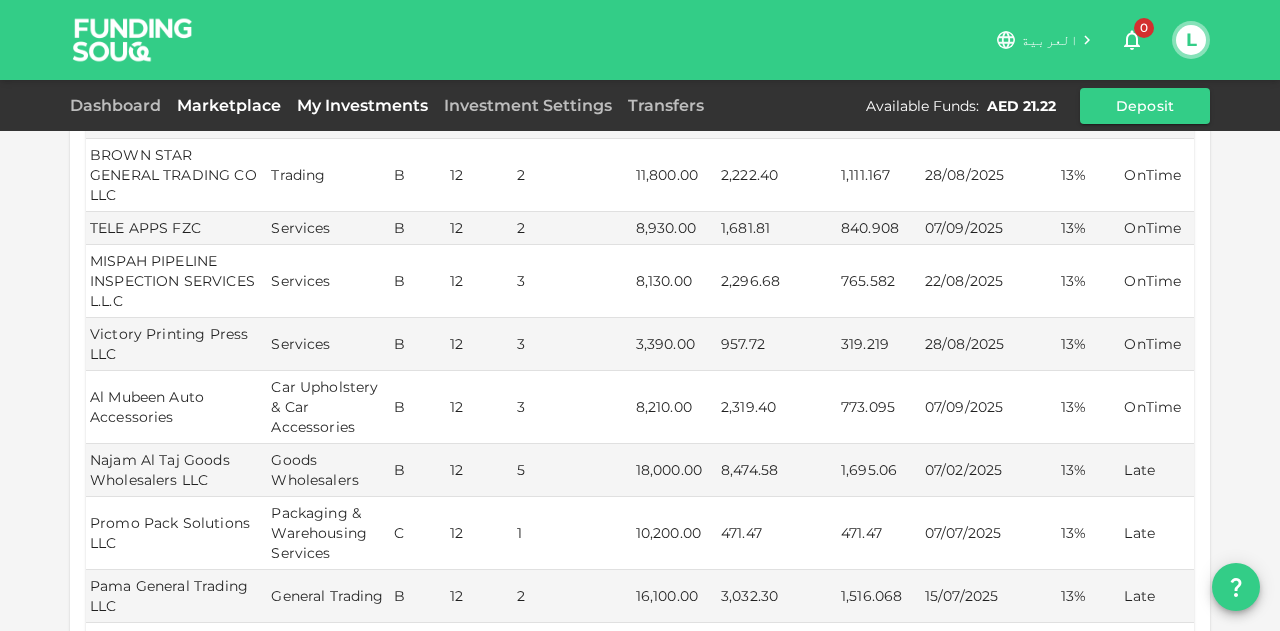 click on "Marketplace" at bounding box center [229, 105] 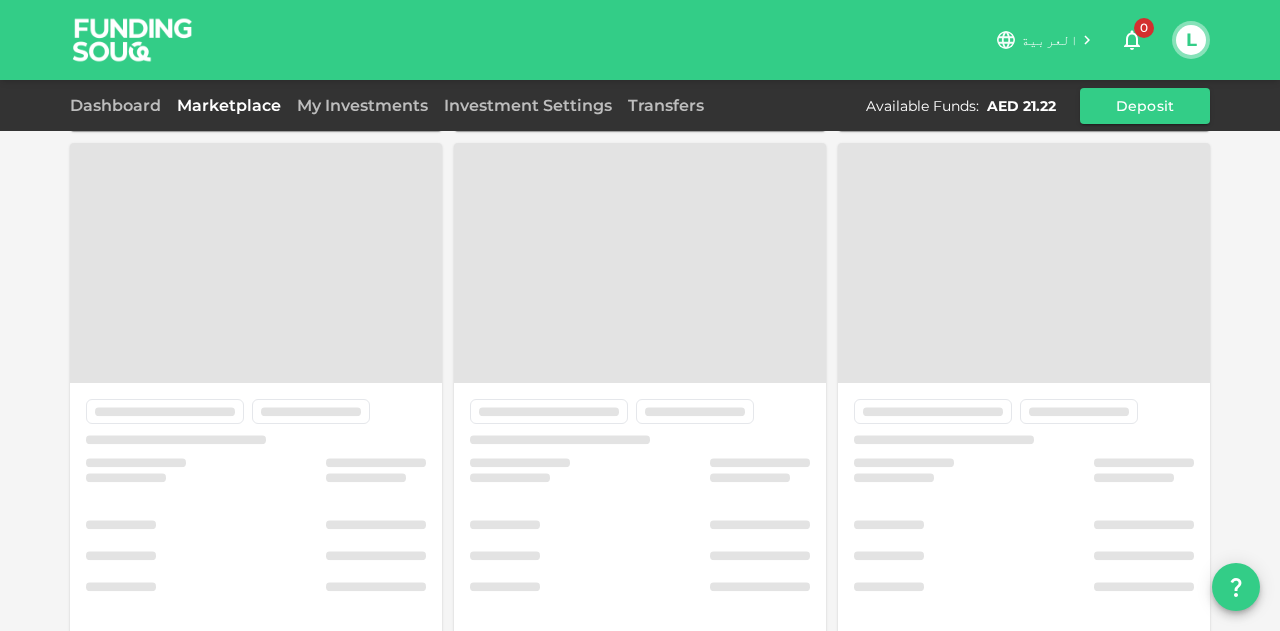 scroll, scrollTop: 108, scrollLeft: 0, axis: vertical 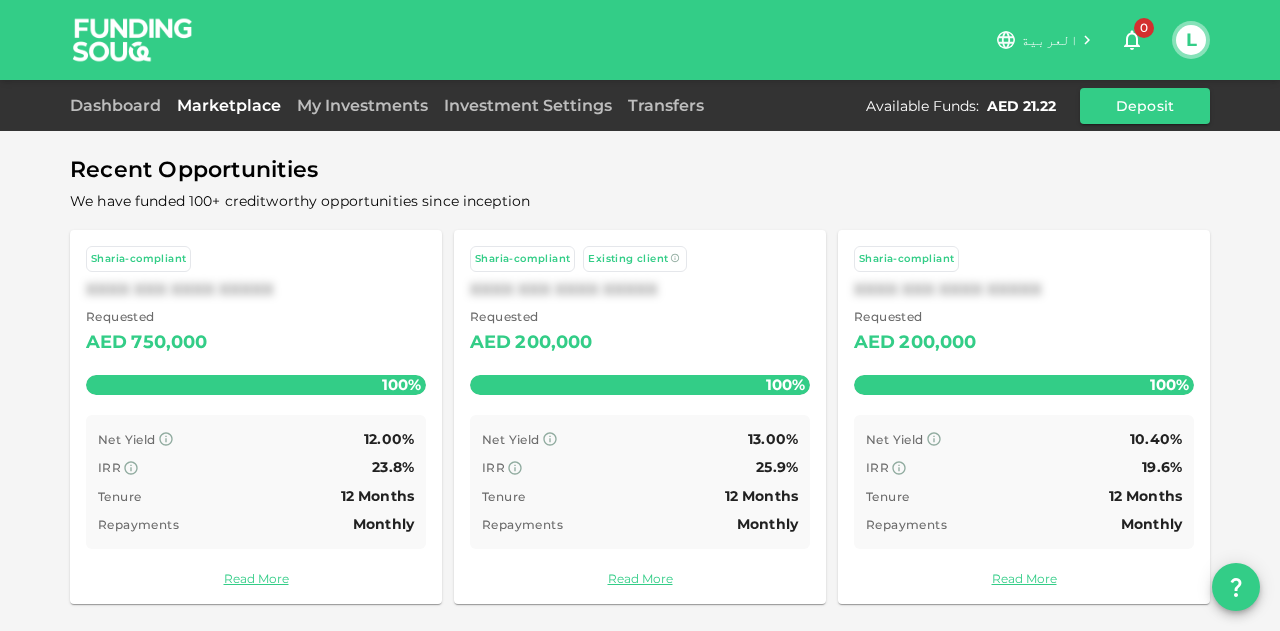 click on "Transfers" at bounding box center [666, 106] 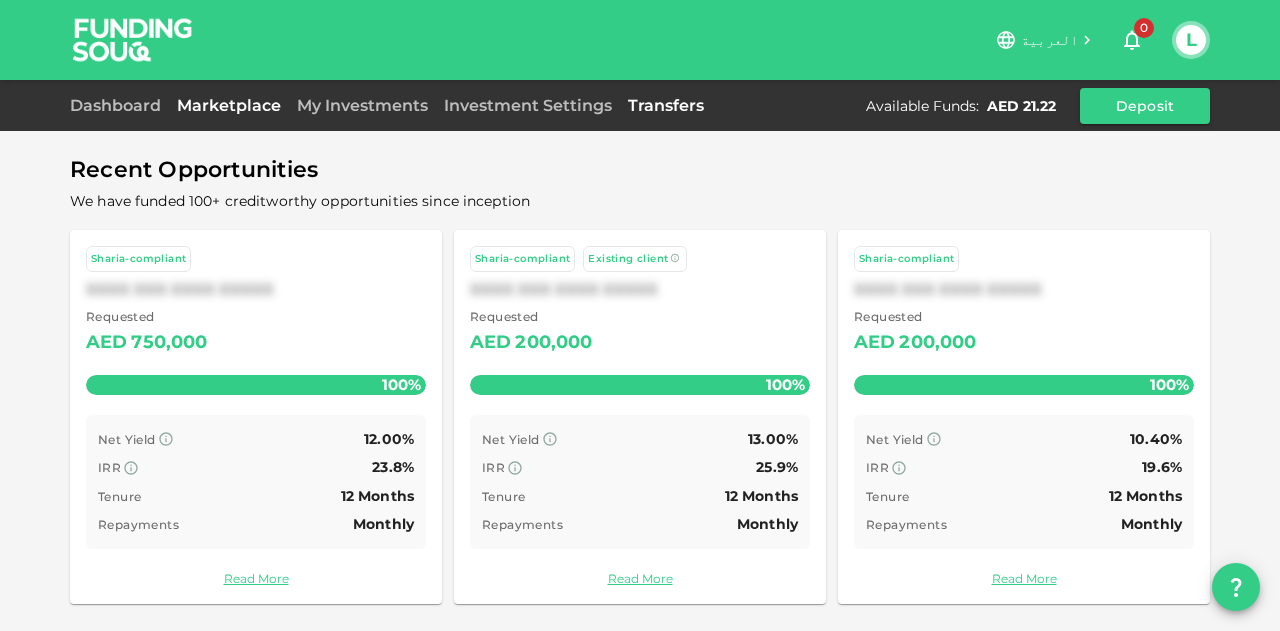 click on "Transfers" at bounding box center (666, 105) 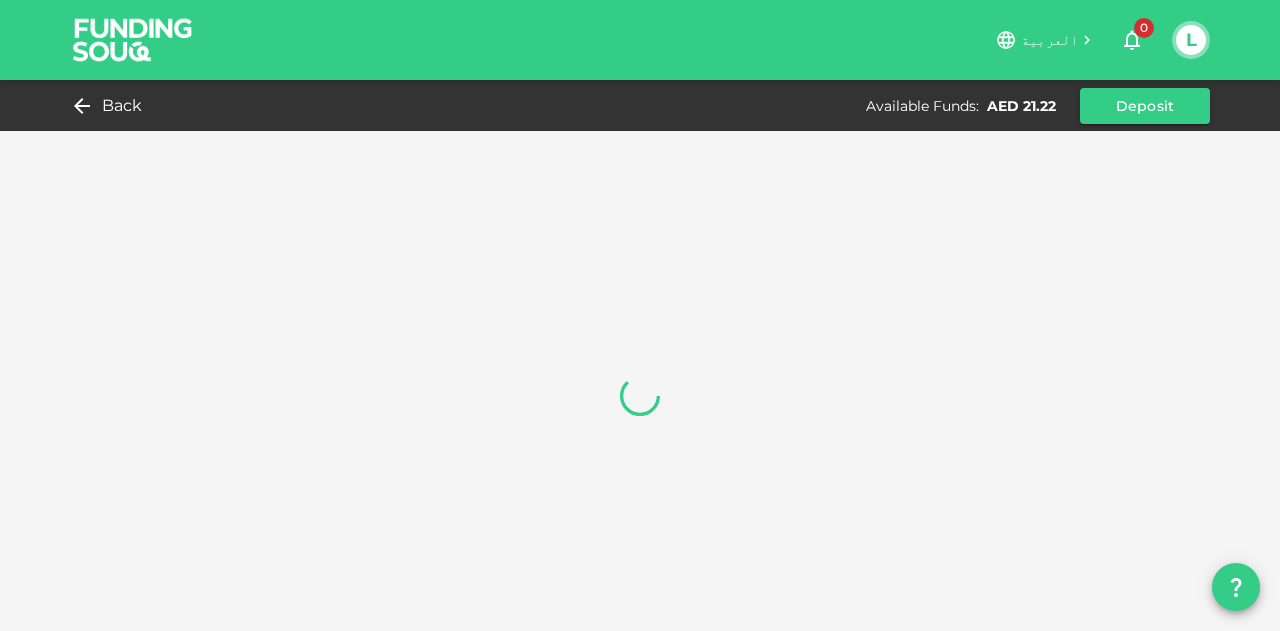 scroll, scrollTop: 0, scrollLeft: 0, axis: both 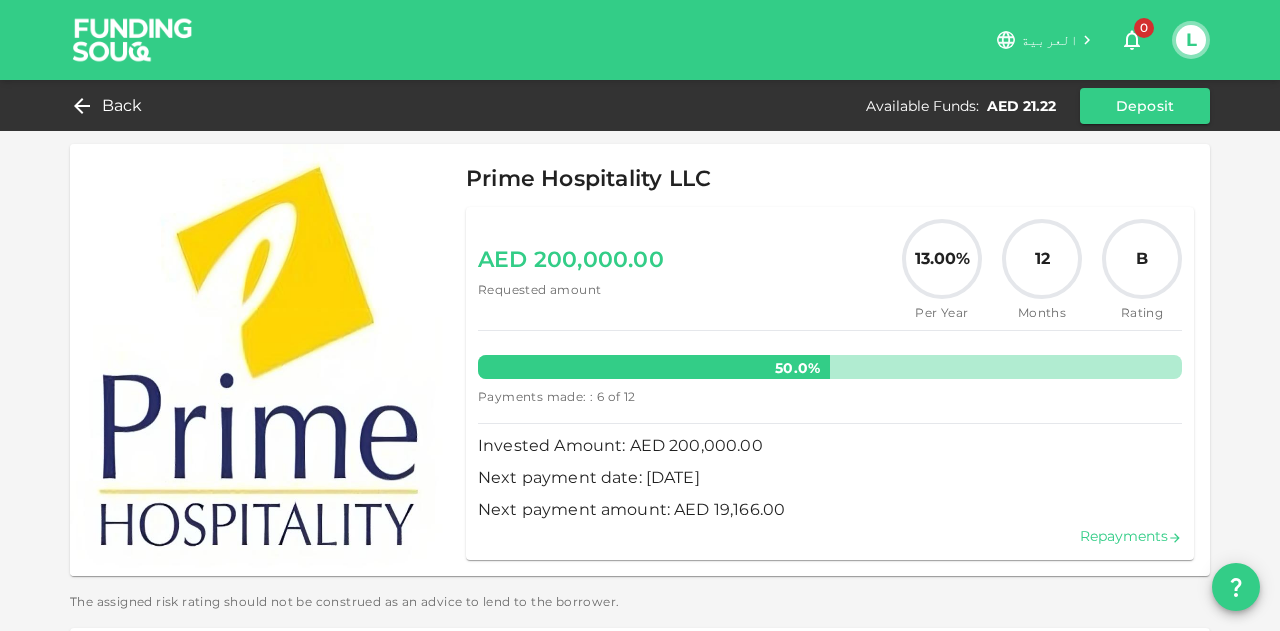click on "Repayments" at bounding box center [1131, 536] 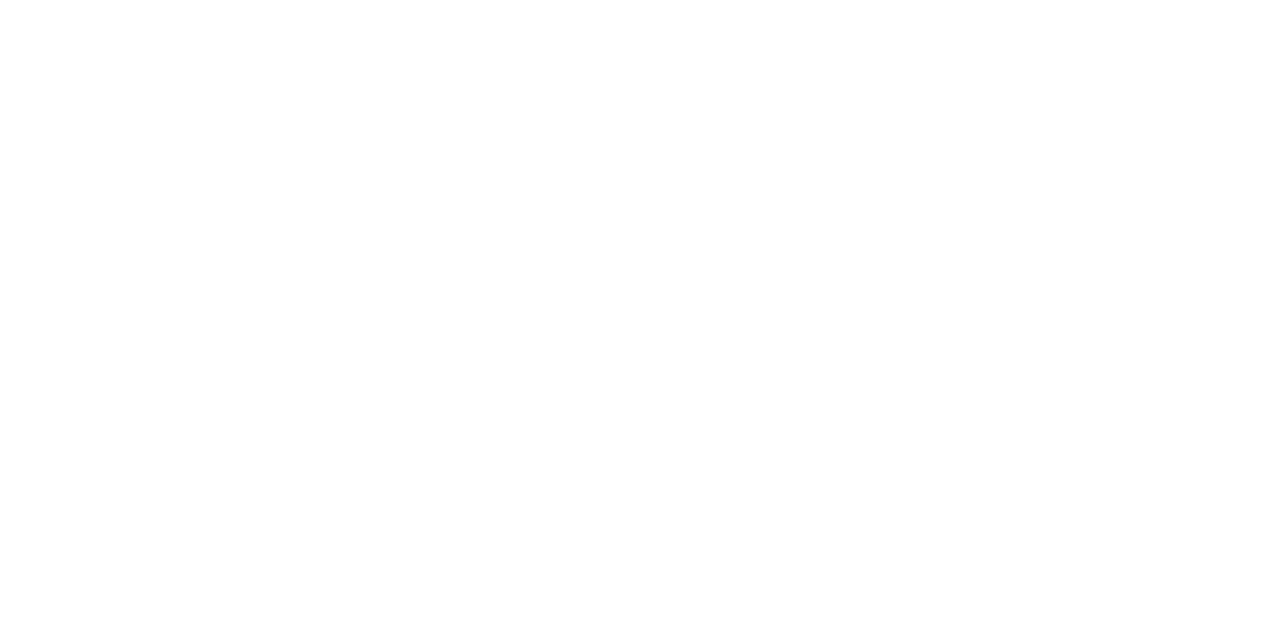 click on "العربية 0 L   Back Available Funds : AED   21.22 Deposit   Prime Hospitality LLC   AED 200,000.00   Requested amount   13.00%   Per Year   12   Months   B   Rating 50.0 %   Payments made: : 6 of 12   Invested Amount: AED 200,000.00   Next payment date: May 15, 2025   Next payment amount: AED 19,166.00 Repayments   The assigned risk rating should not be construed as an advice to lend to the borrower.   Services   Industry   Restaurant   Business type   United Arab Emirates   Country   ---   Purpose   Monthly   Repayment type   ---   Trading since Who are we
Prime Hospitality LLC was established in 2010. The company specializes in restaurant management services and oversees three outlets of New York Pizzeria in Dubai. Currently, it has 72 employees working across all three locations in Dubai.
Why seeking finance
The company is seeking finance for the purpose of working capital.
Director / Officers (residence)
Security held
Welcome to Funding Souq   Let's Start I'm Ok" at bounding box center (640, 315) 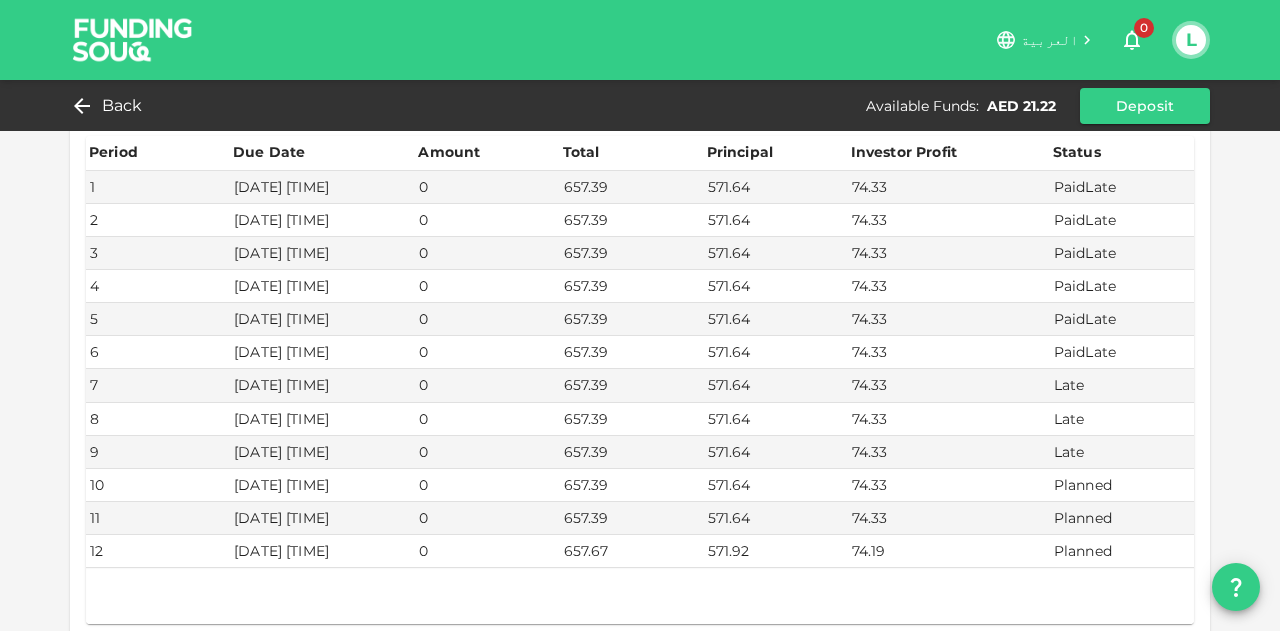 scroll, scrollTop: 208, scrollLeft: 0, axis: vertical 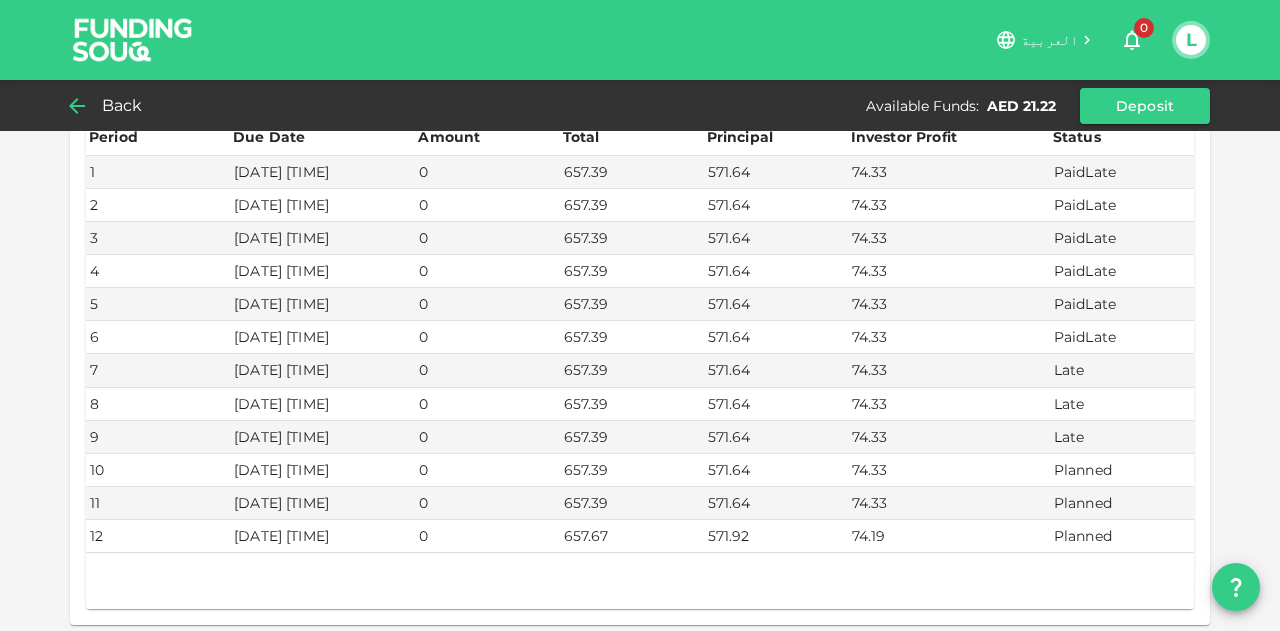 click on "Back" at bounding box center [122, 106] 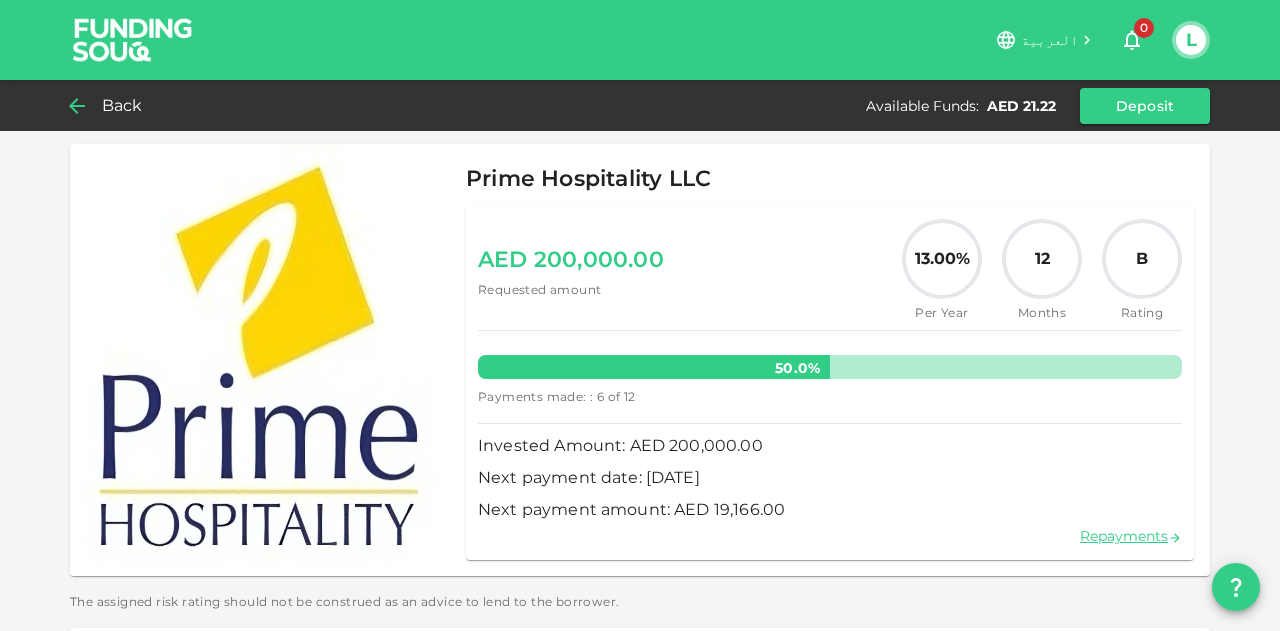 click on "Back" at bounding box center (122, 106) 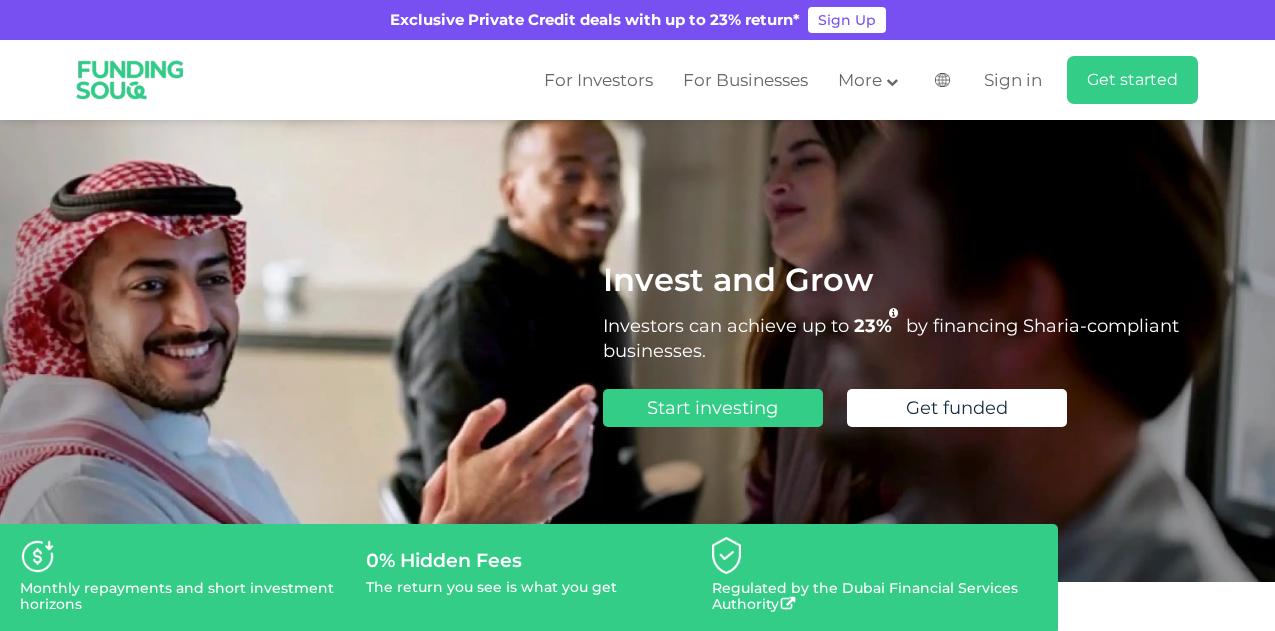scroll, scrollTop: 0, scrollLeft: 0, axis: both 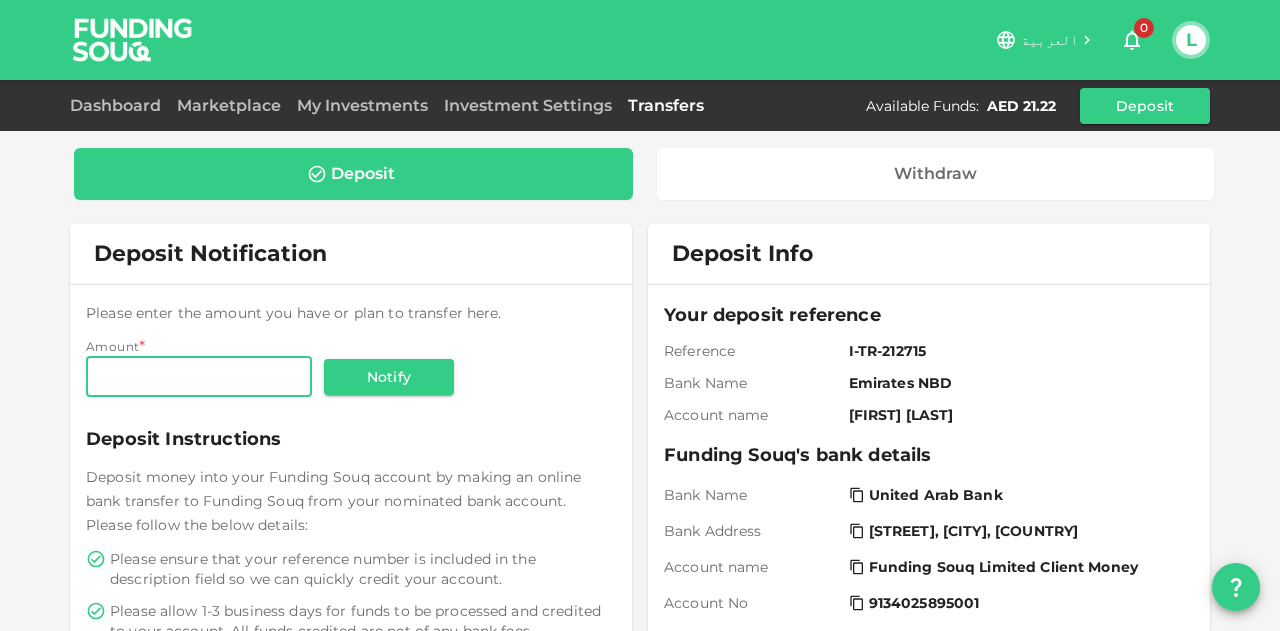 click on "Dashboard Marketplace My Investments Investment Settings Transfers Available Funds : AED   21.22 Deposit" at bounding box center [640, 106] 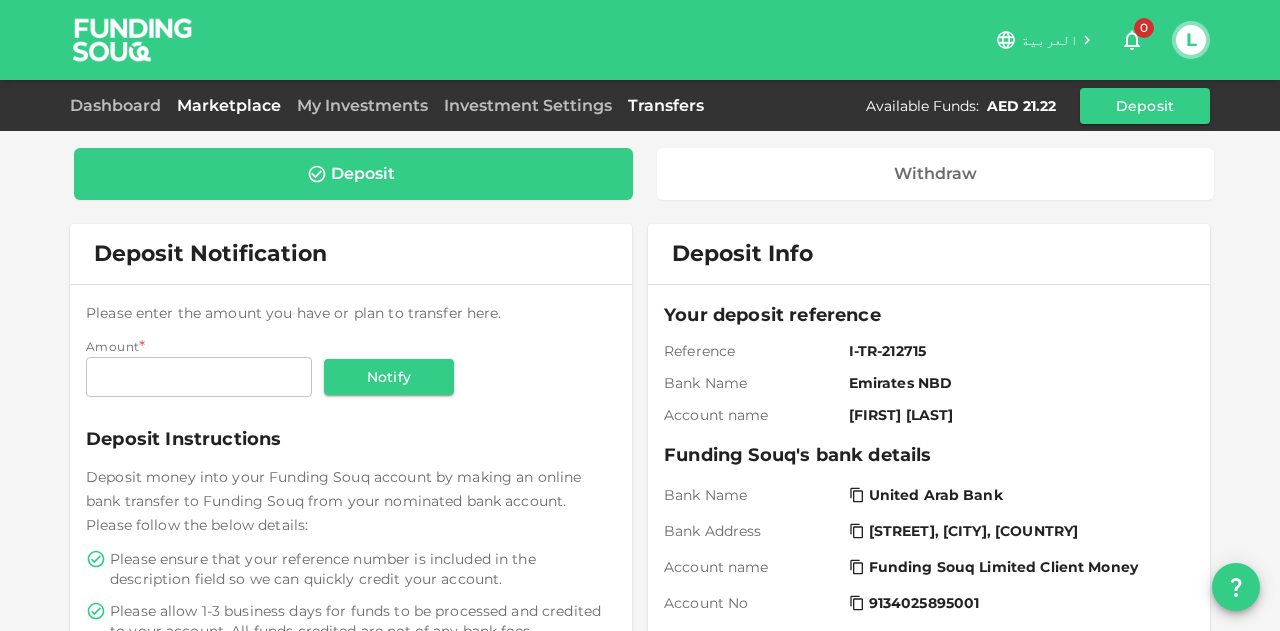 click on "Marketplace" at bounding box center [229, 105] 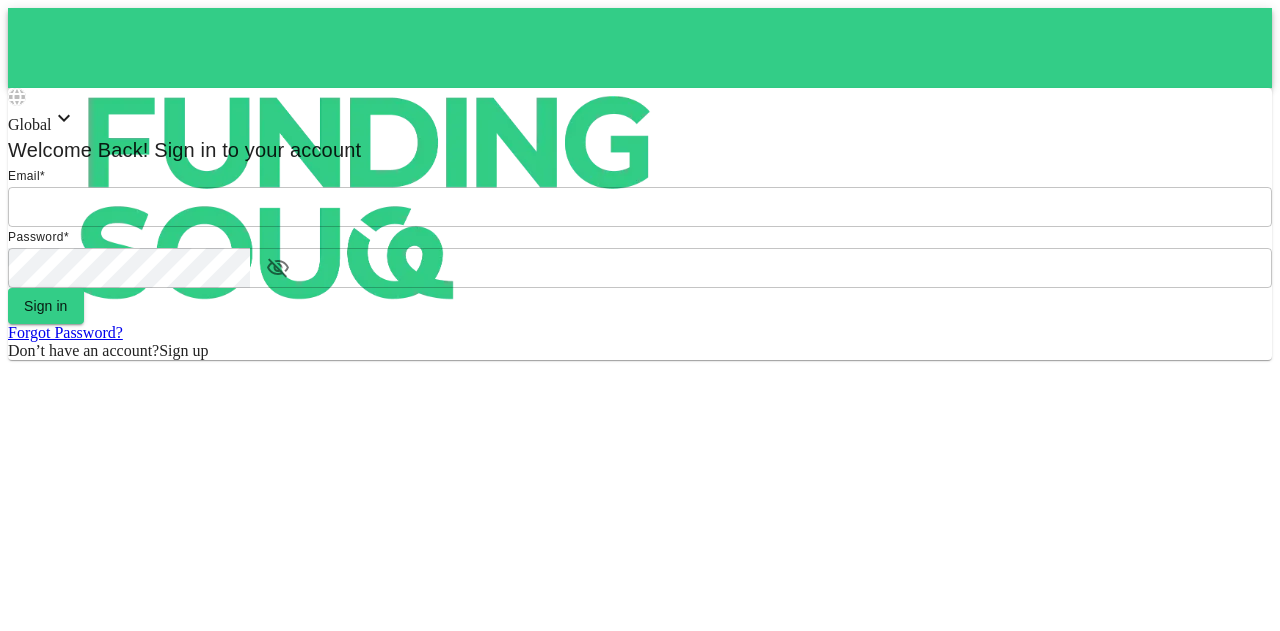scroll, scrollTop: 0, scrollLeft: 0, axis: both 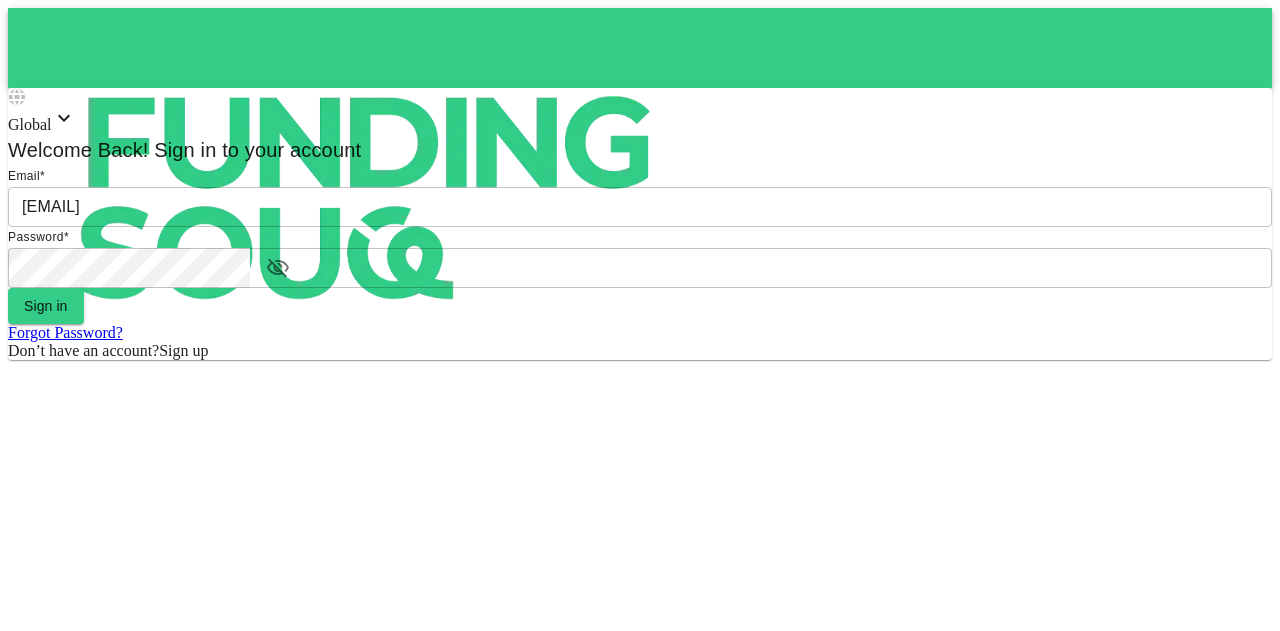 click on "Email * email [EMAIL] email   Password * password password Sign in Forgot Password? Don’t have an account? Sign up" at bounding box center (640, 263) 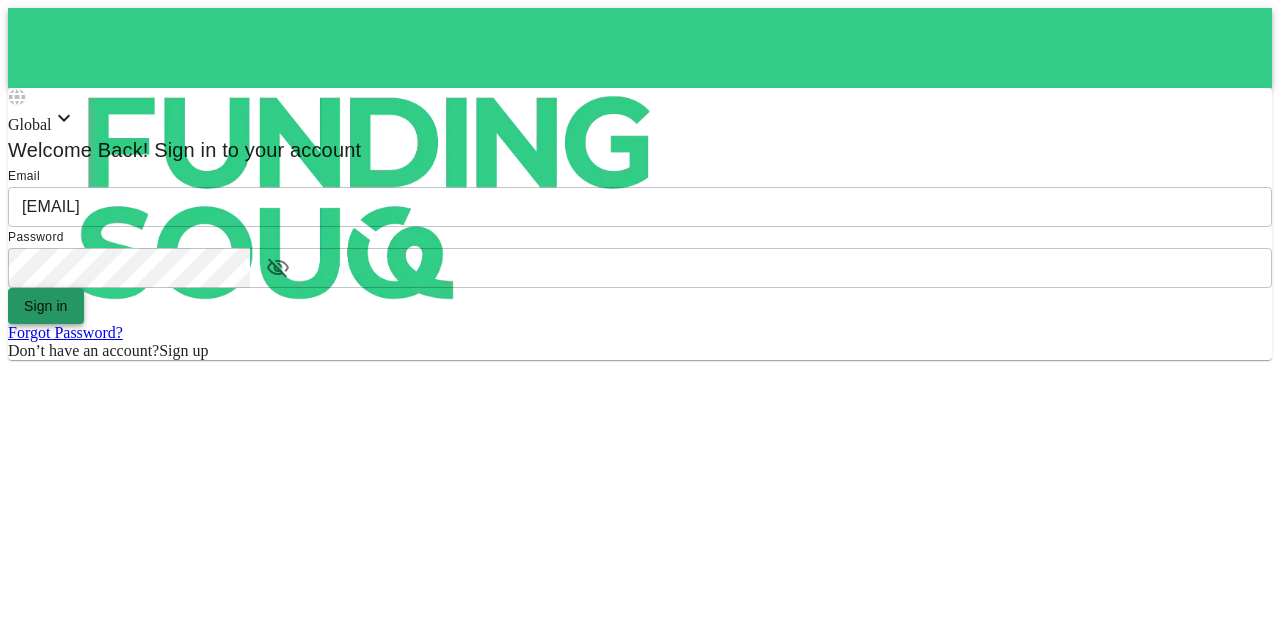 click on "Sign in" at bounding box center (46, 306) 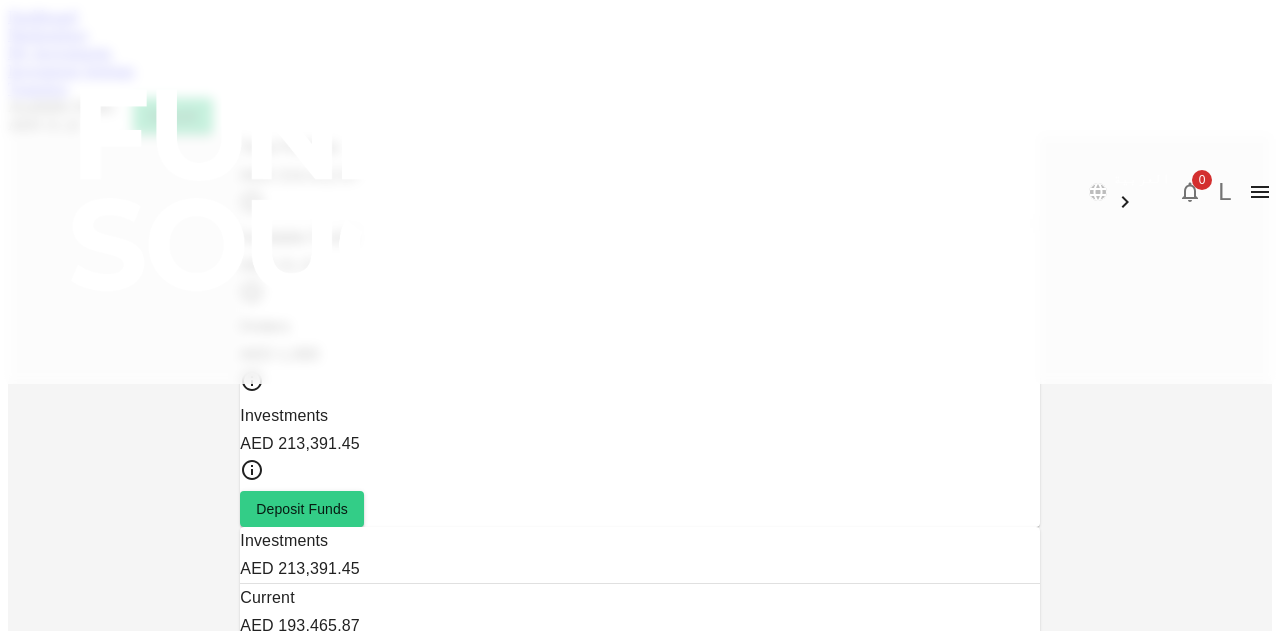 scroll, scrollTop: 196, scrollLeft: 0, axis: vertical 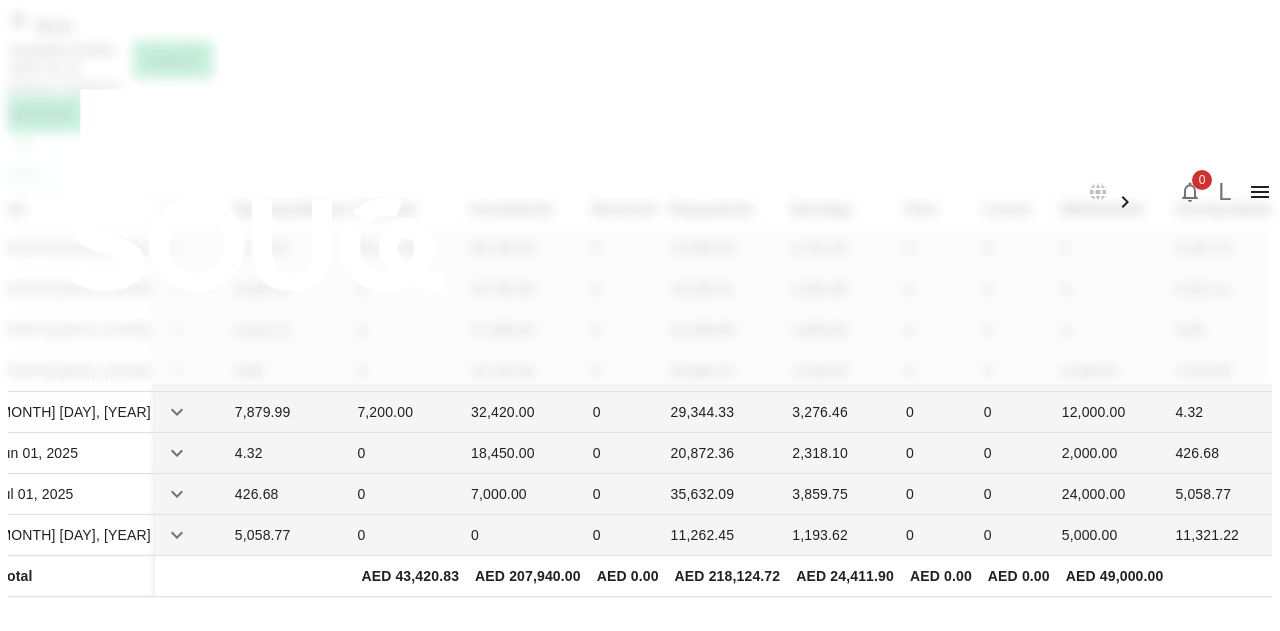 click on "Back" at bounding box center [52, 26] 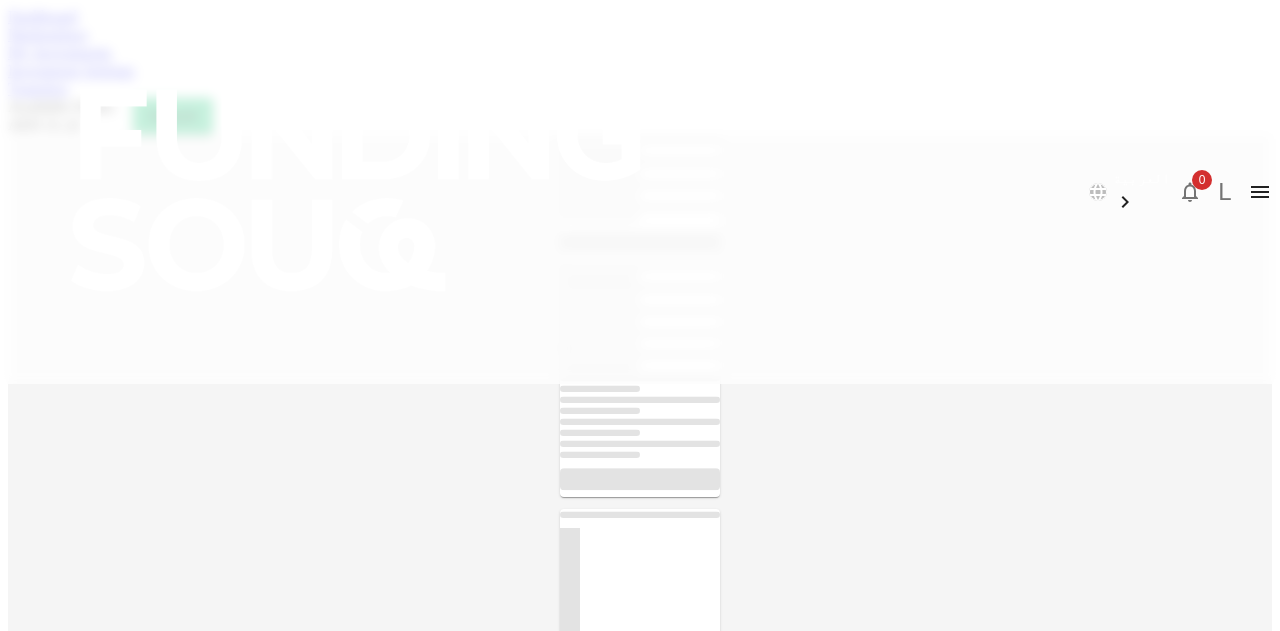 scroll, scrollTop: 90, scrollLeft: 0, axis: vertical 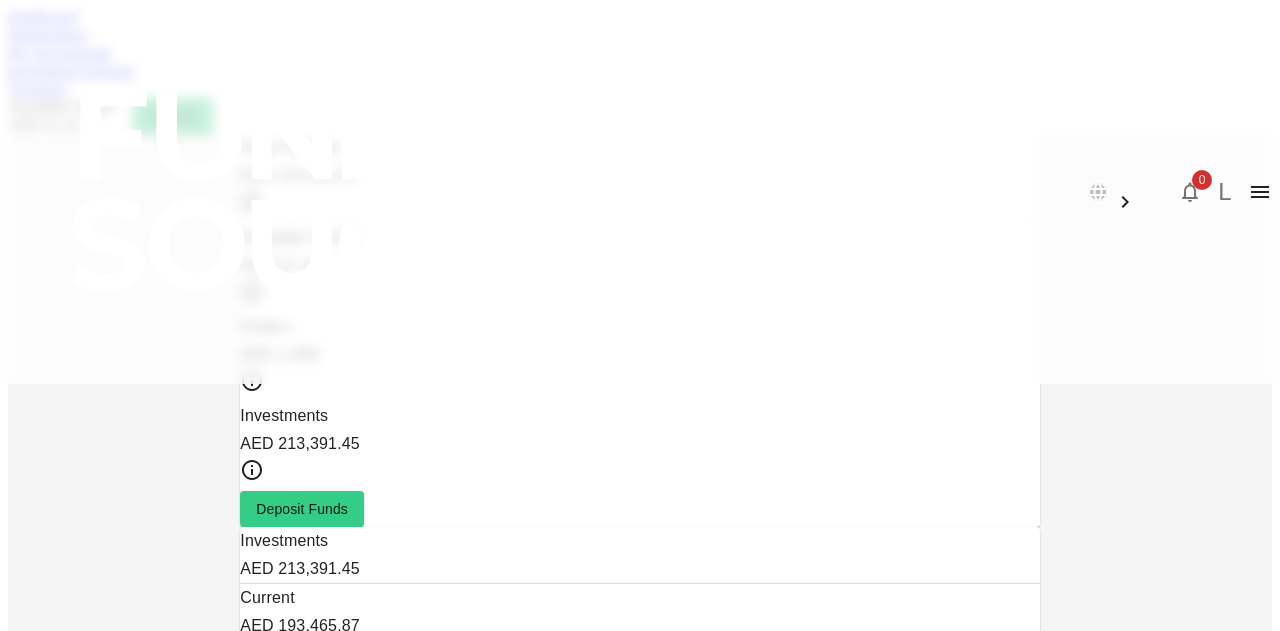 click on "Dashboard Marketplace My Investments Investment Settings Transfers Available Funds : AED   21.22 Deposit" at bounding box center (640, 71) 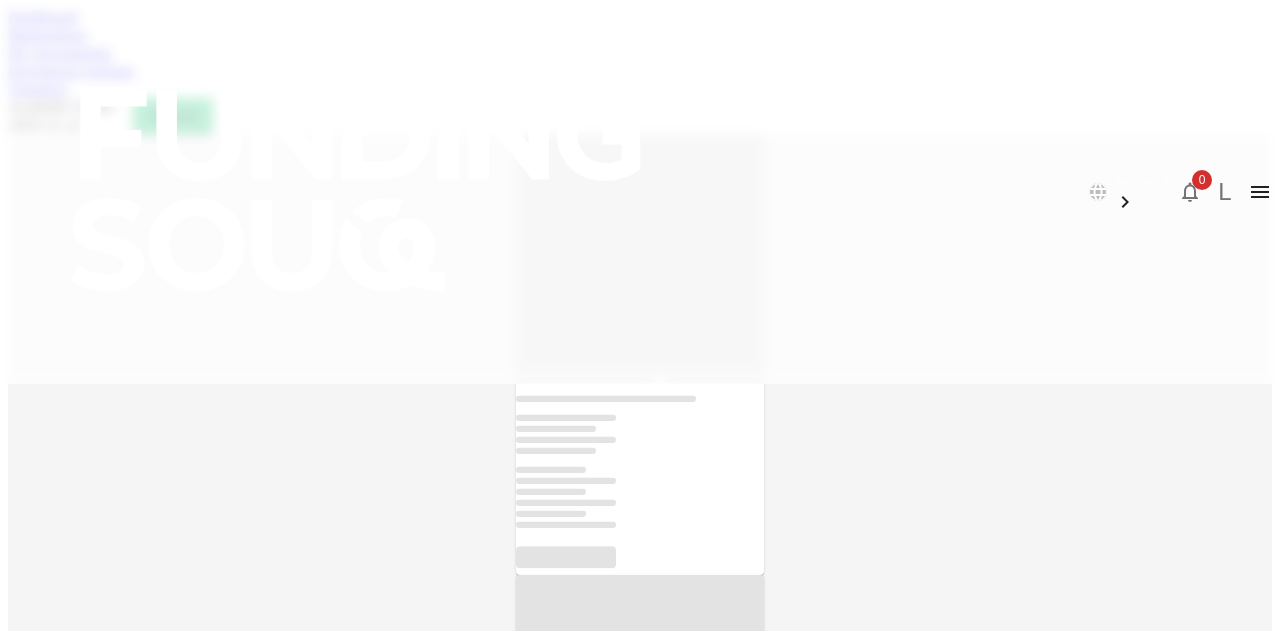 scroll, scrollTop: 0, scrollLeft: 0, axis: both 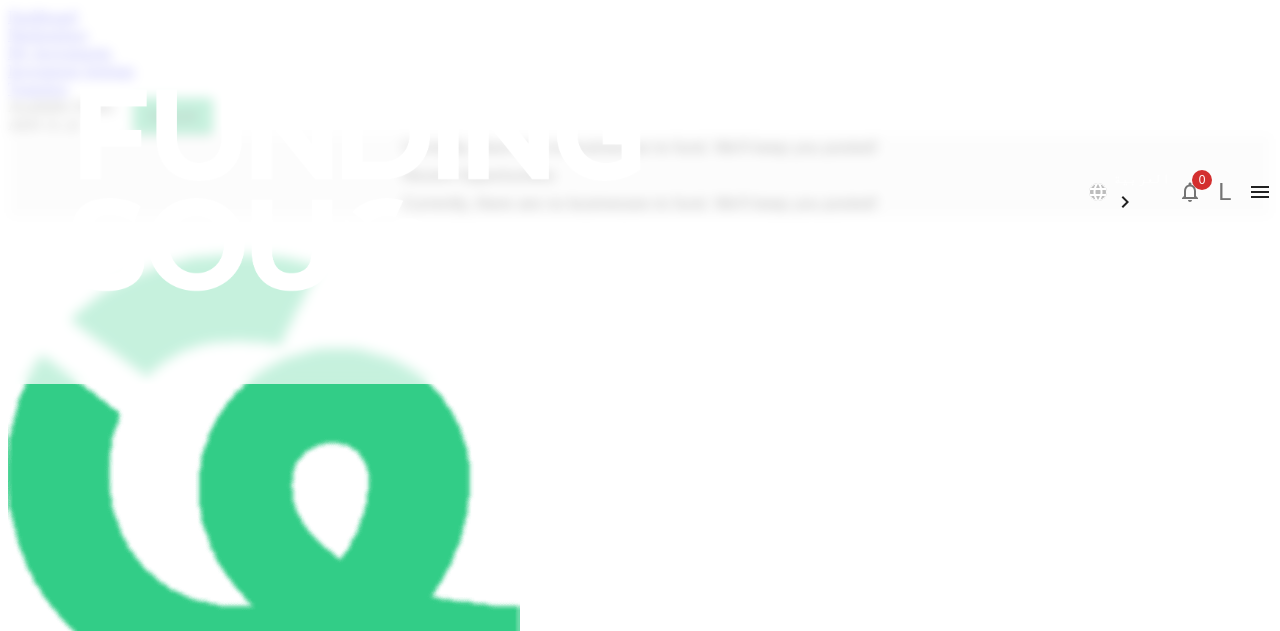 click on "Marketplace" at bounding box center [48, 34] 